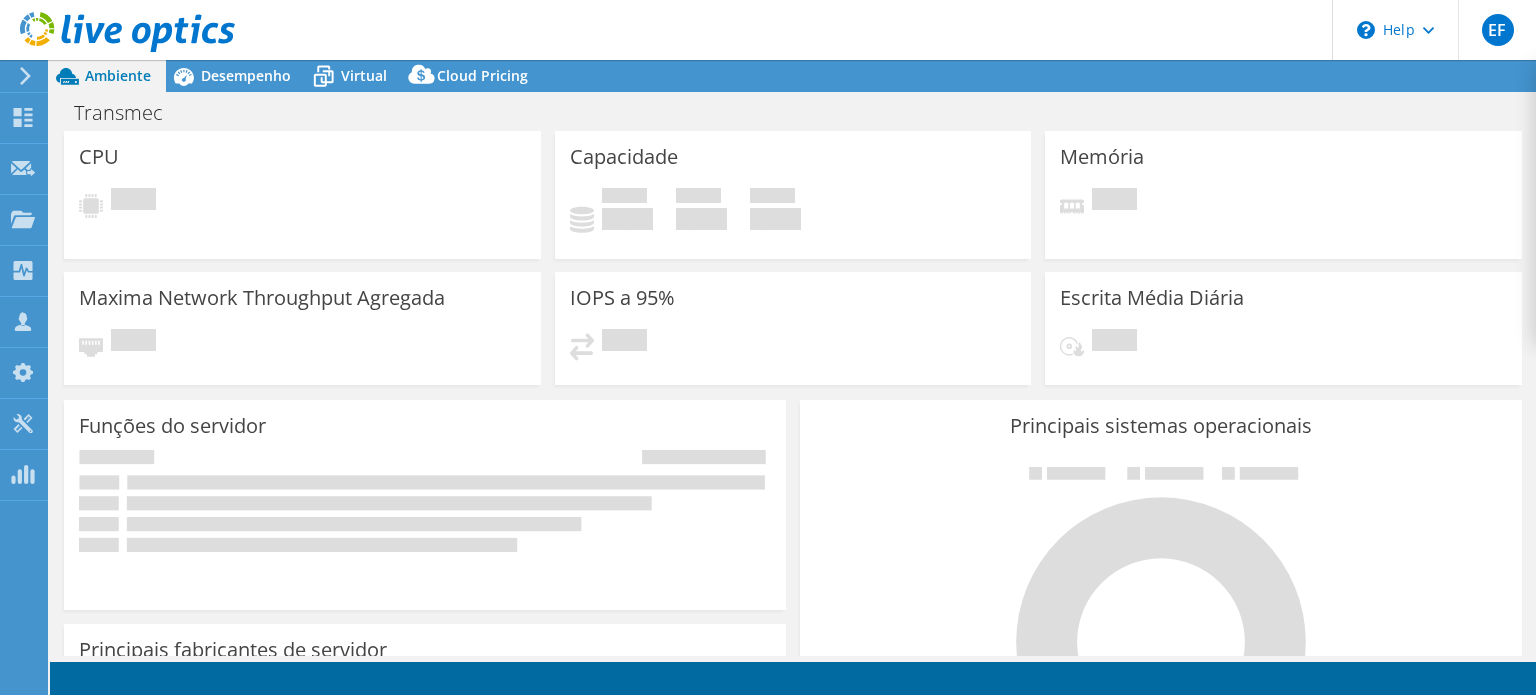 scroll, scrollTop: 0, scrollLeft: 0, axis: both 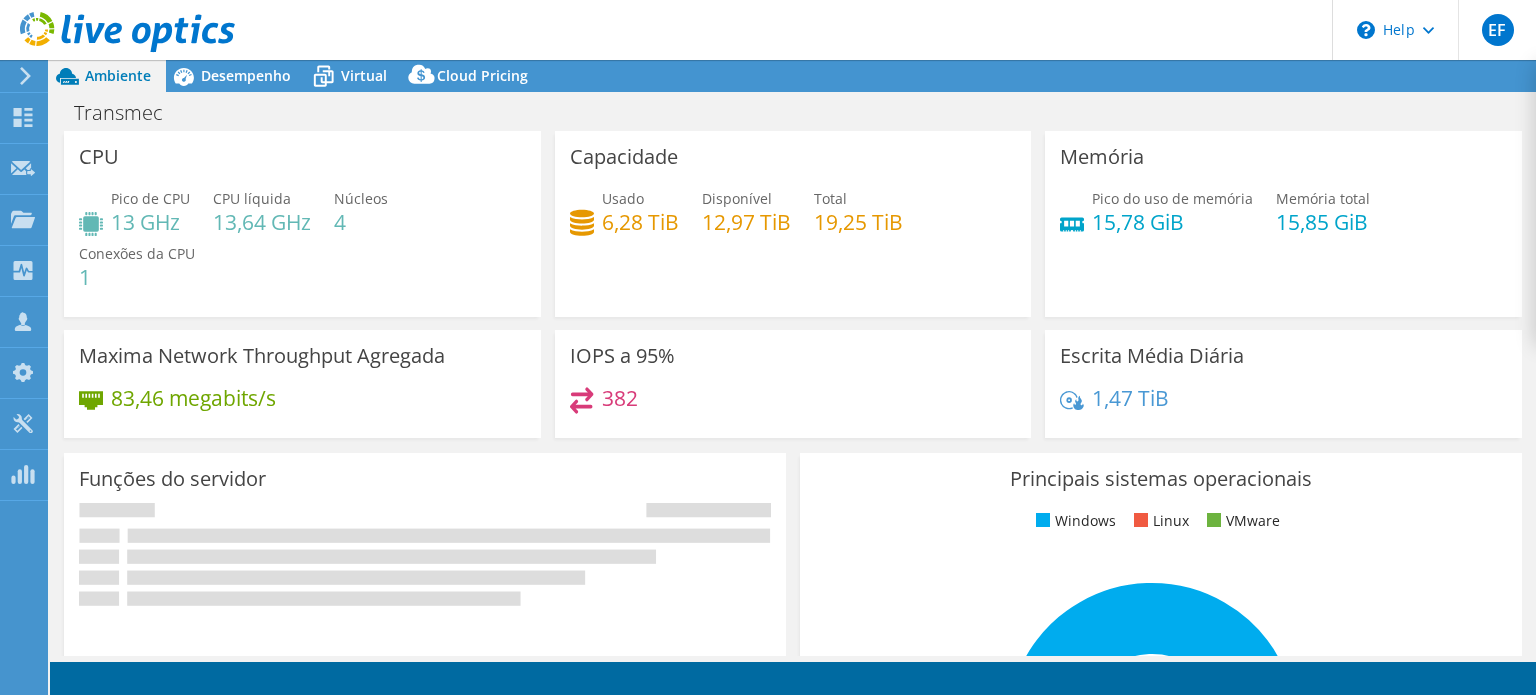 select on "USD" 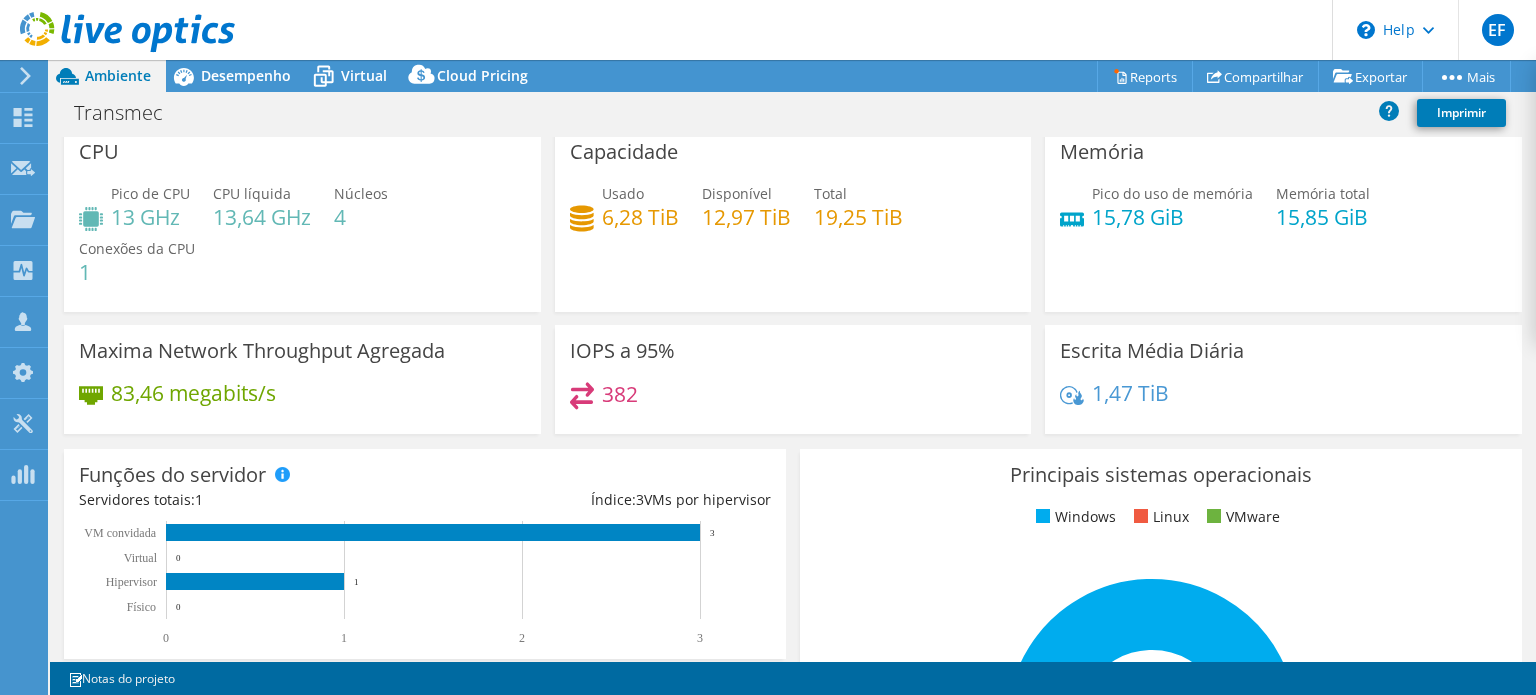 scroll, scrollTop: 0, scrollLeft: 0, axis: both 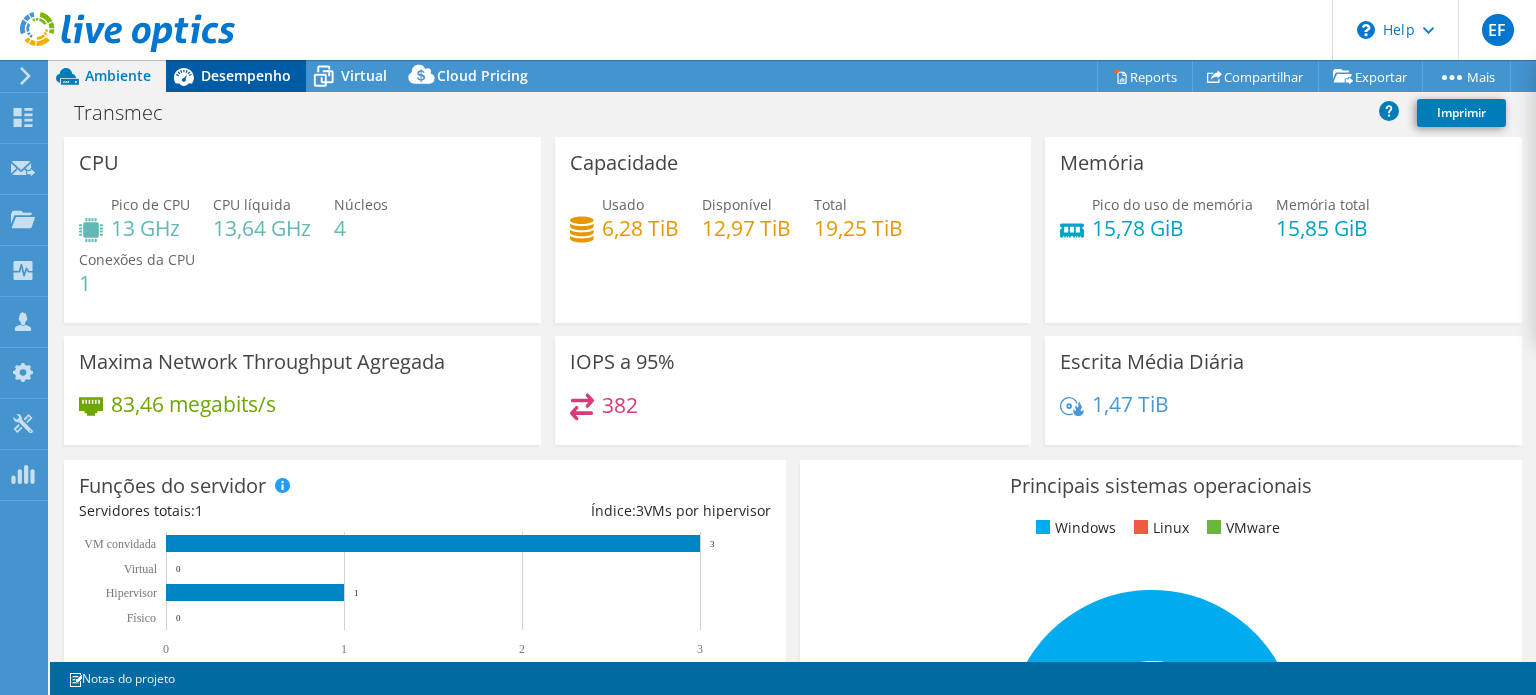 click on "Desempenho" at bounding box center [246, 75] 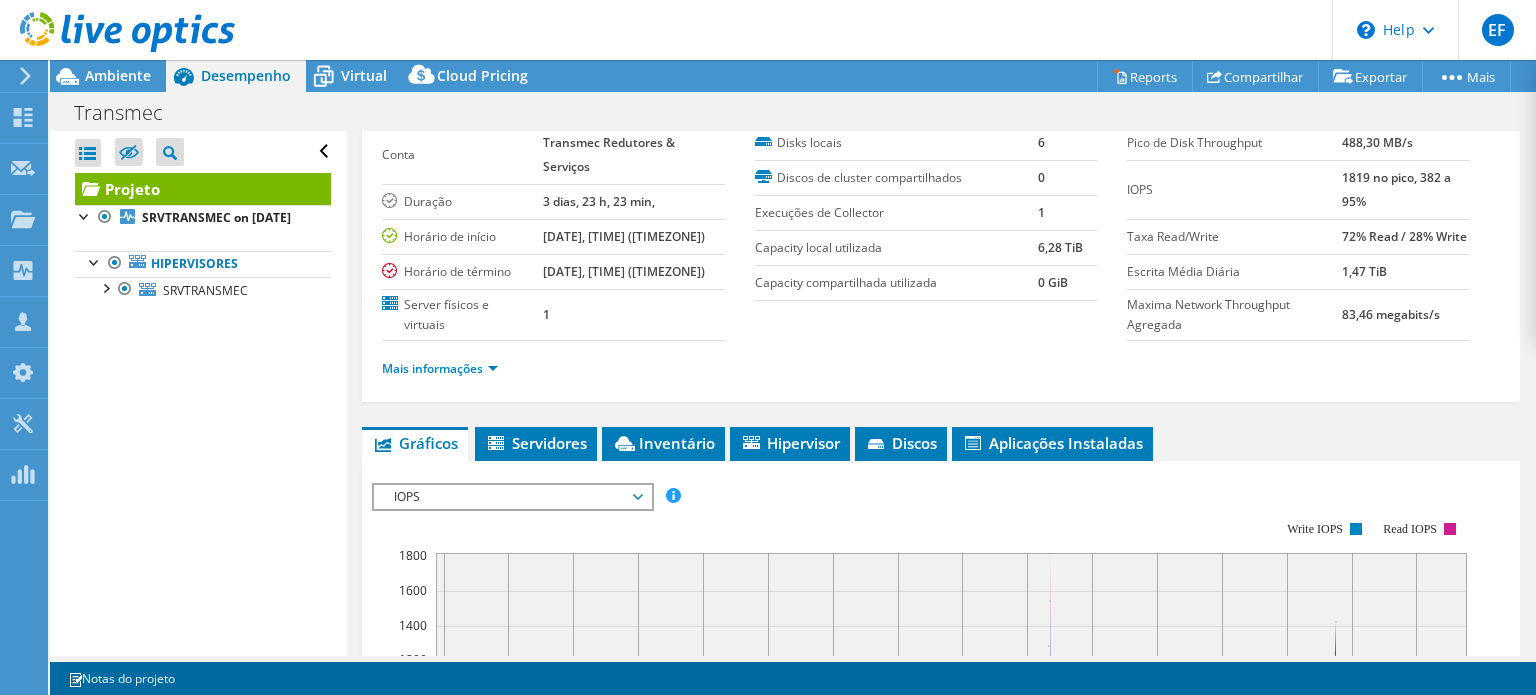 scroll, scrollTop: 300, scrollLeft: 0, axis: vertical 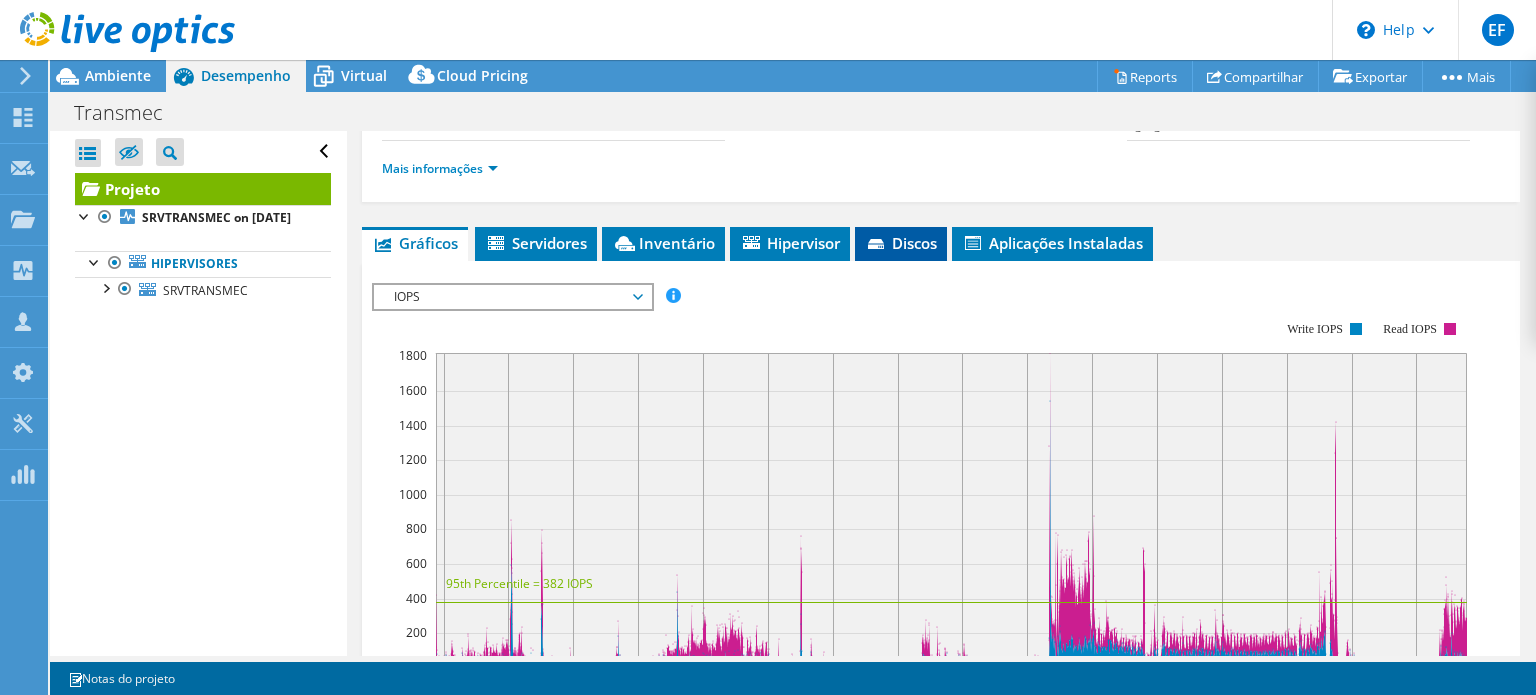 click on "Discos" at bounding box center (901, 244) 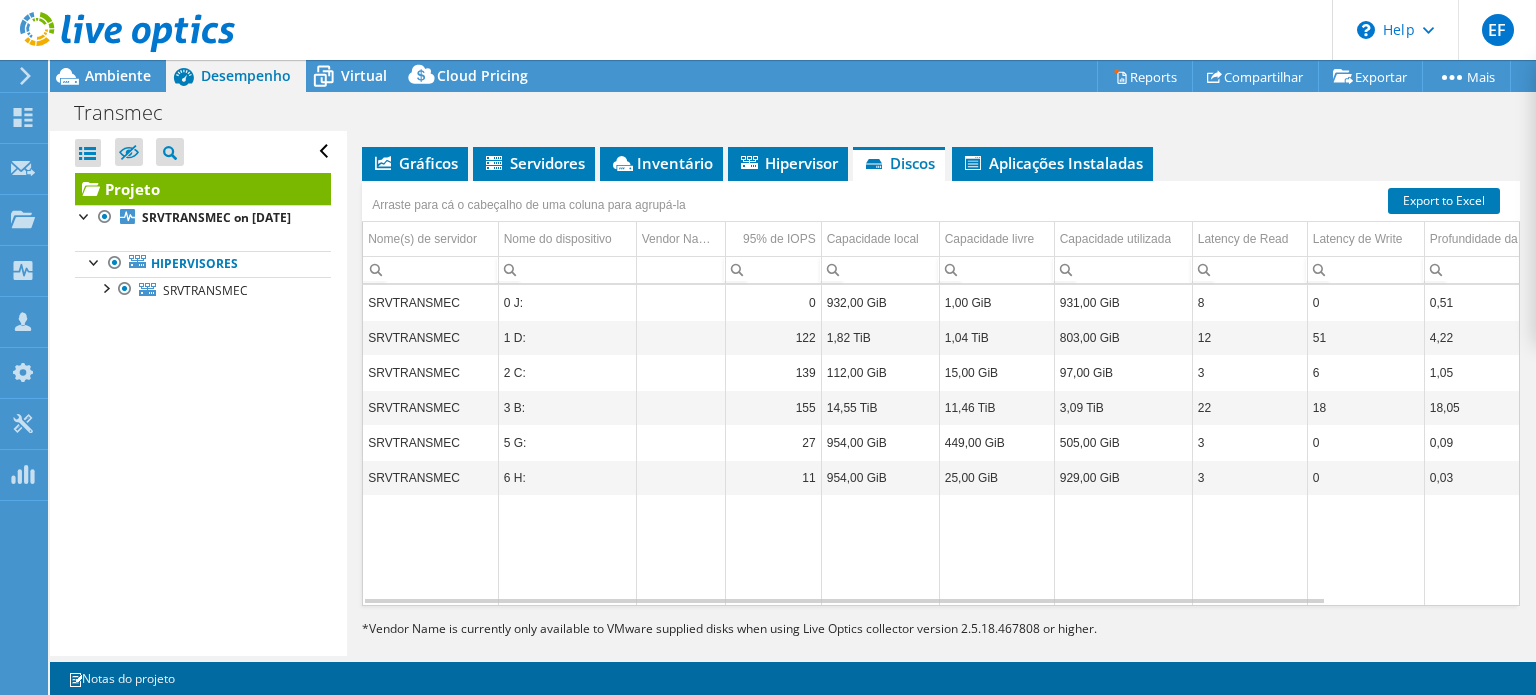 scroll, scrollTop: 390, scrollLeft: 0, axis: vertical 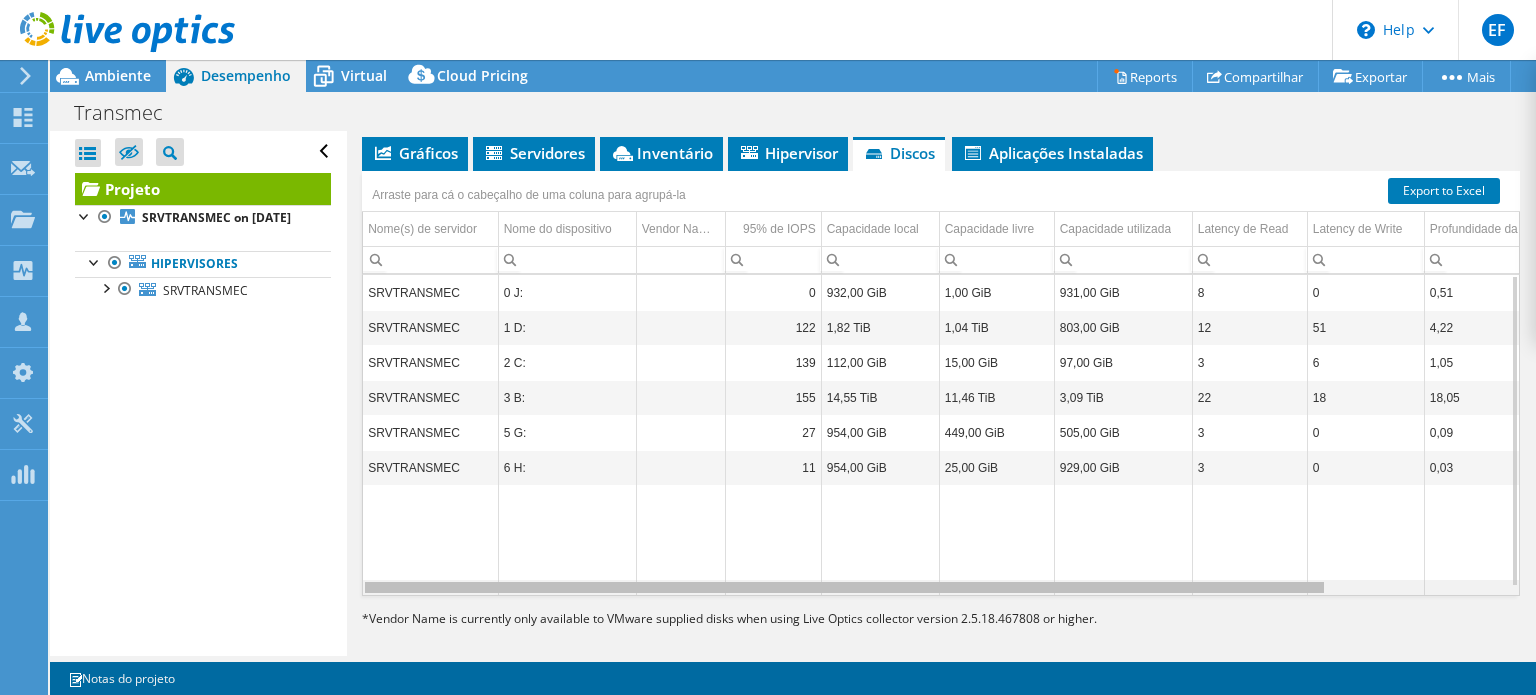 drag, startPoint x: 1322, startPoint y: 587, endPoint x: 781, endPoint y: 577, distance: 541.0924 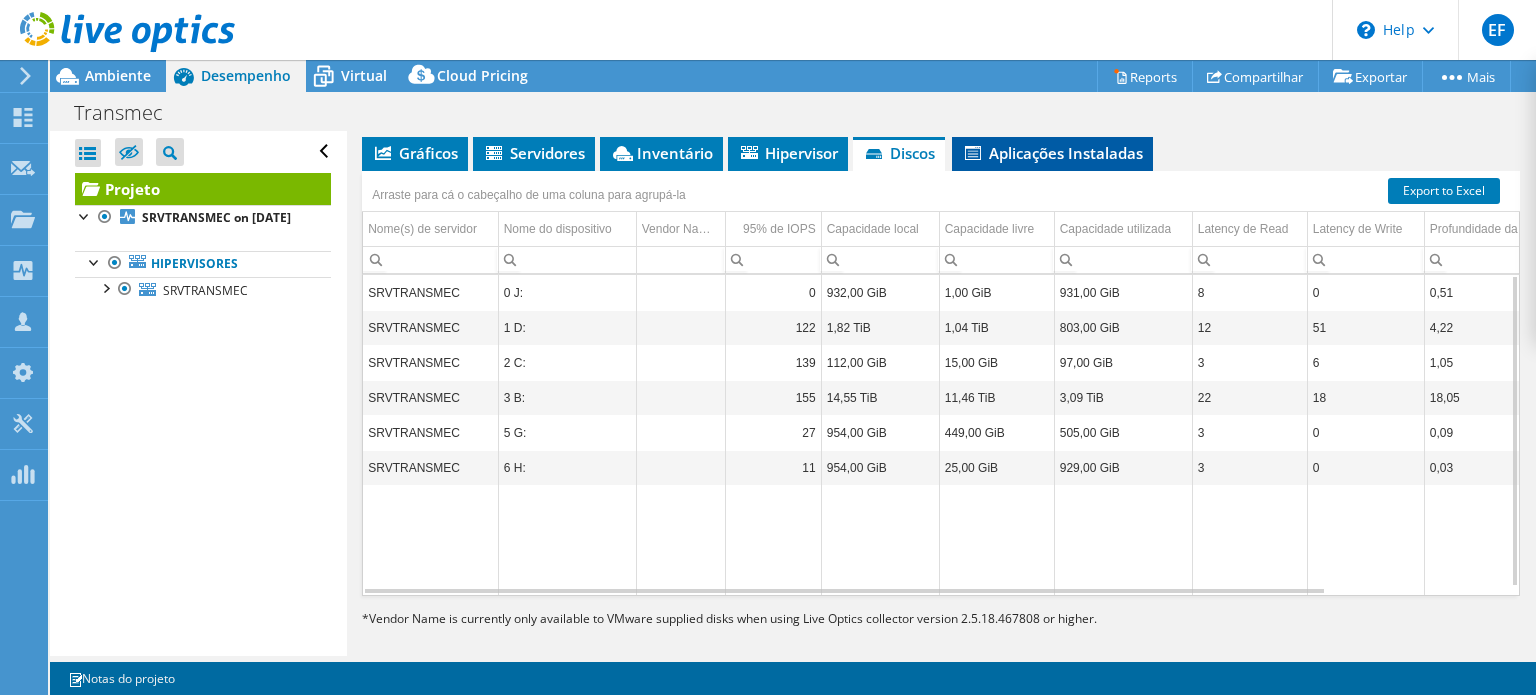 click on "Aplicações Instaladas" at bounding box center [1052, 154] 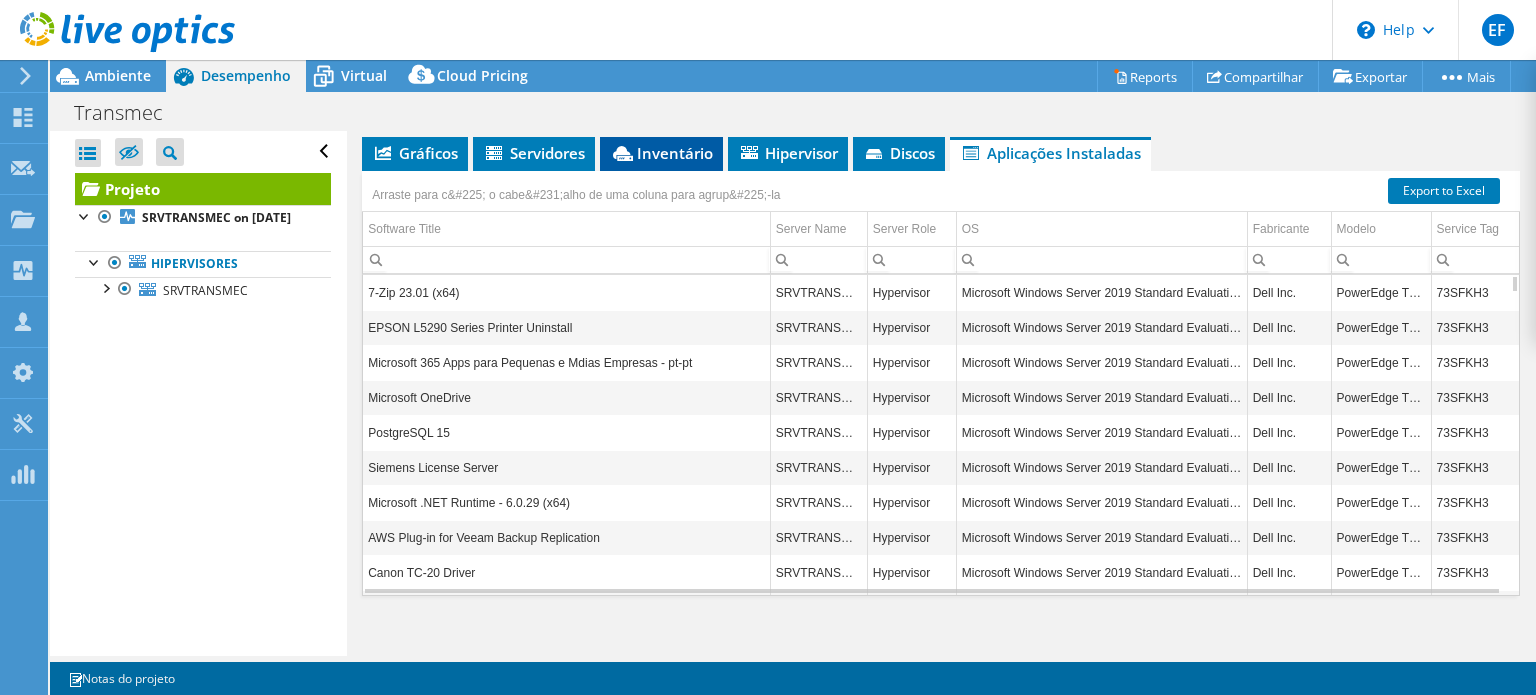 click 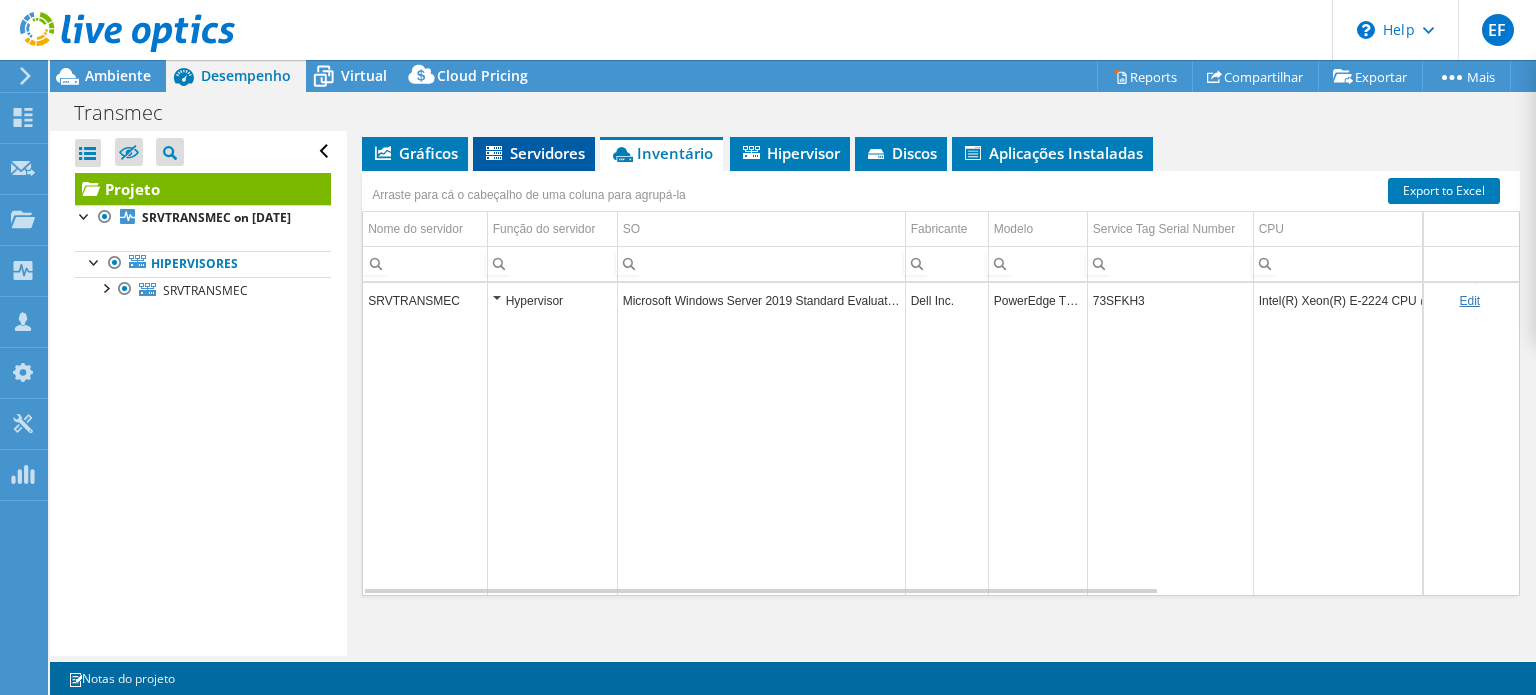 click on "Servidores" at bounding box center (534, 153) 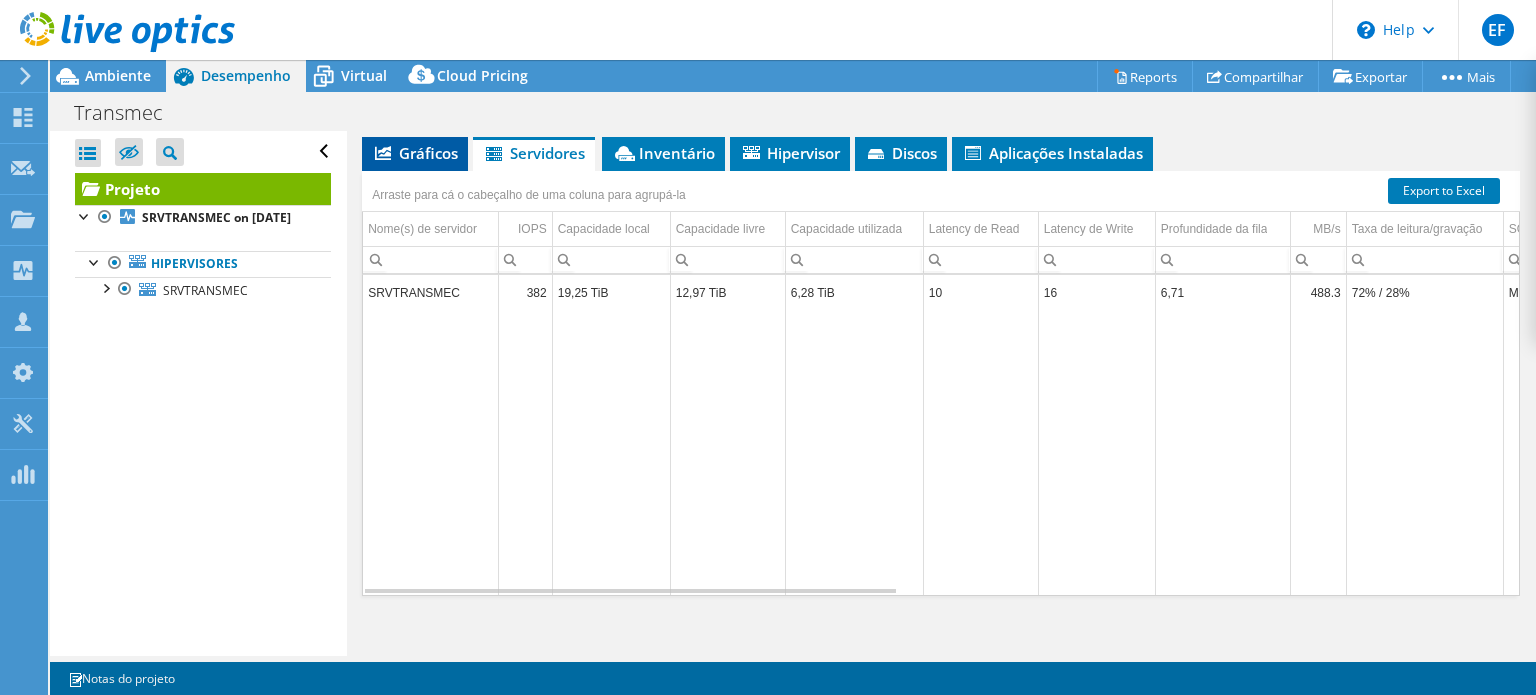 click on "Gráficos" at bounding box center [415, 153] 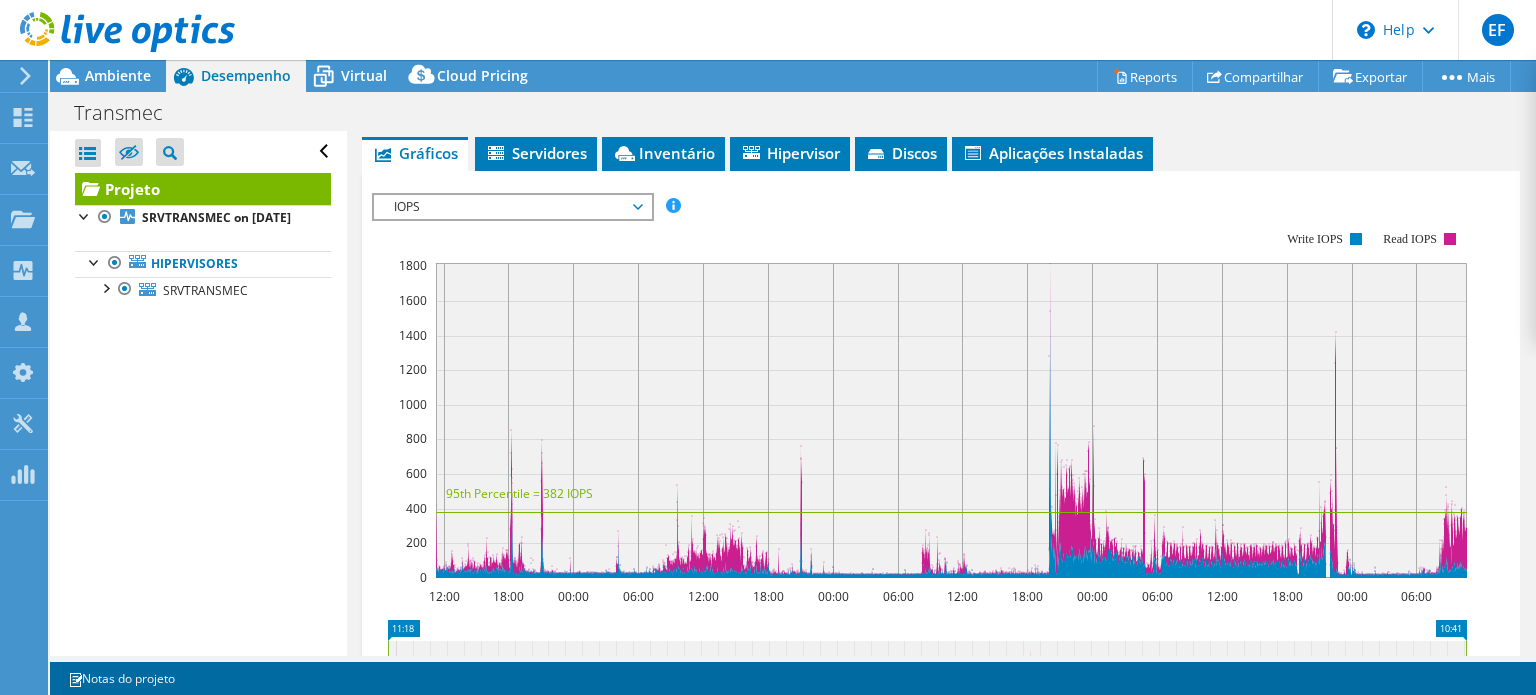click on "IOPS" at bounding box center [512, 207] 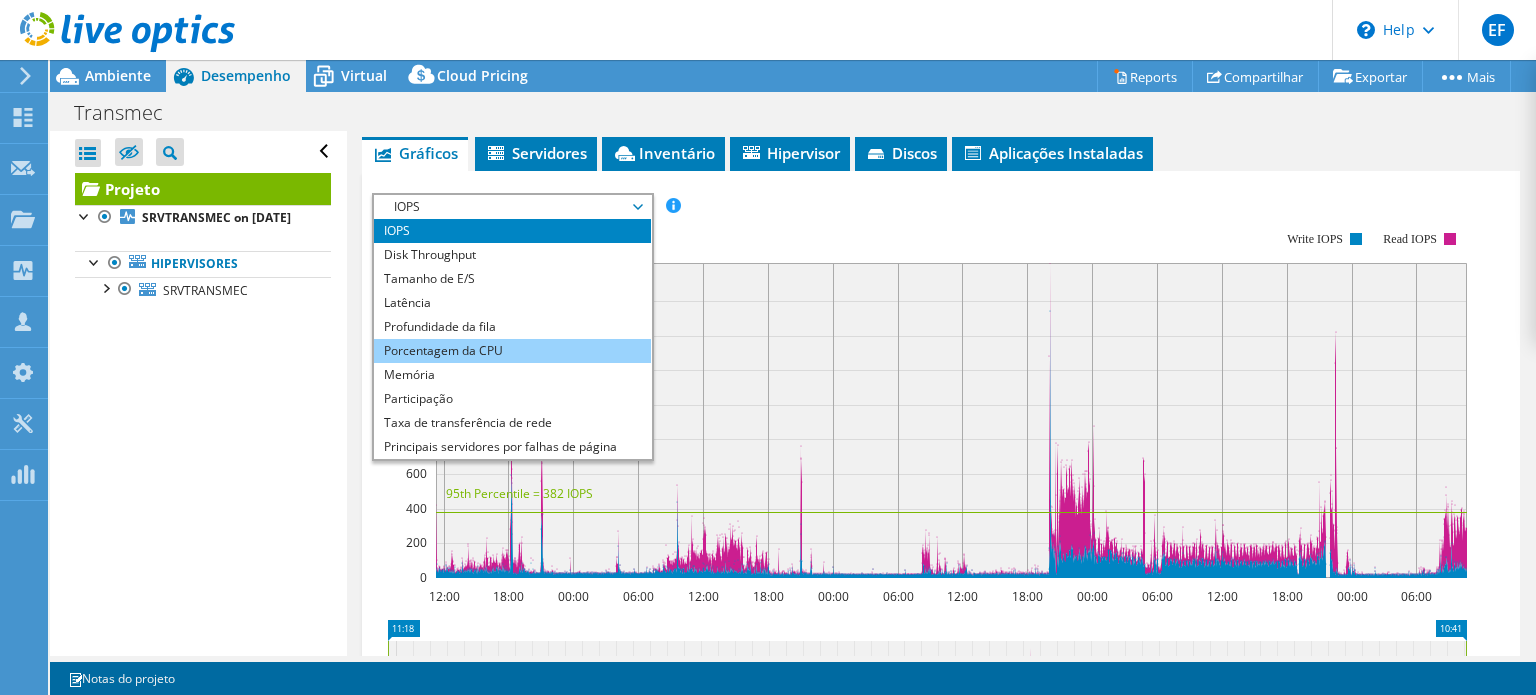 click on "Porcentagem da CPU" at bounding box center [512, 351] 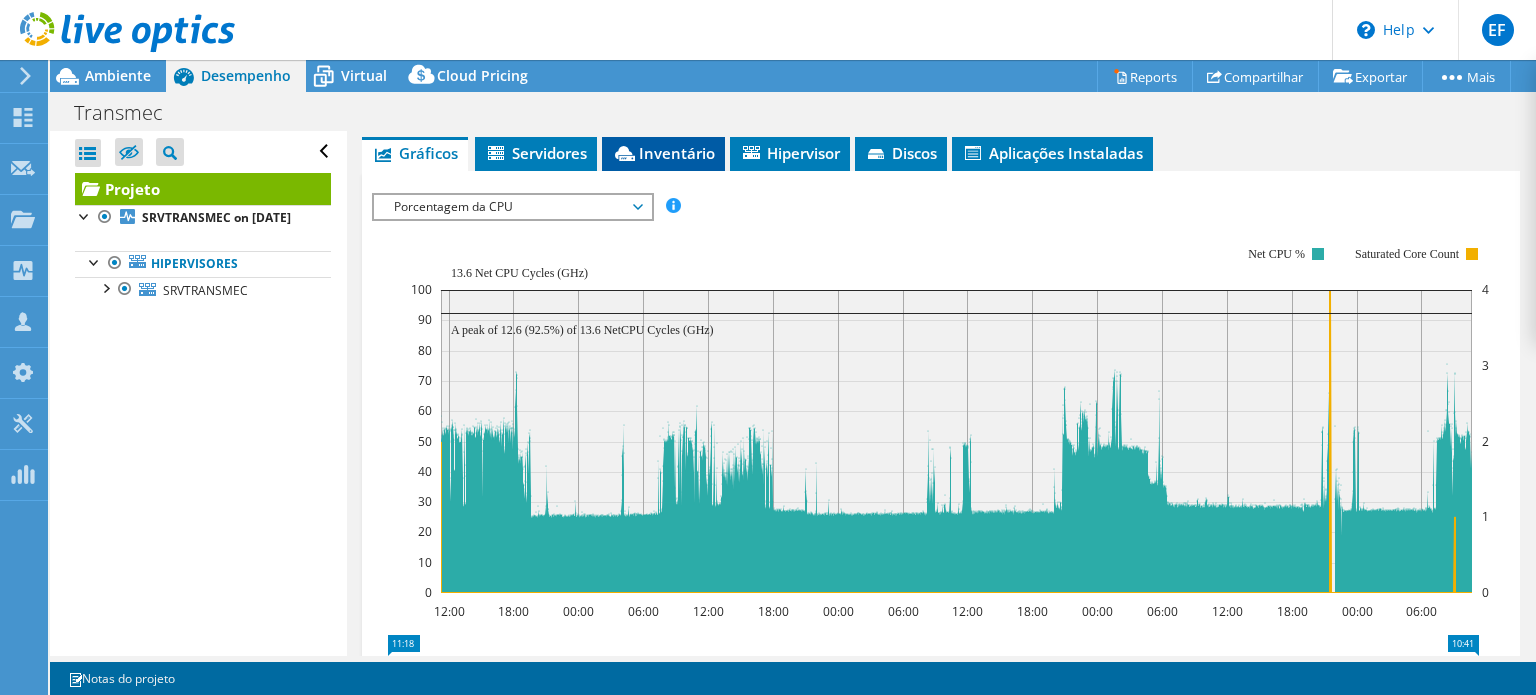 click on "Inventário" at bounding box center (663, 153) 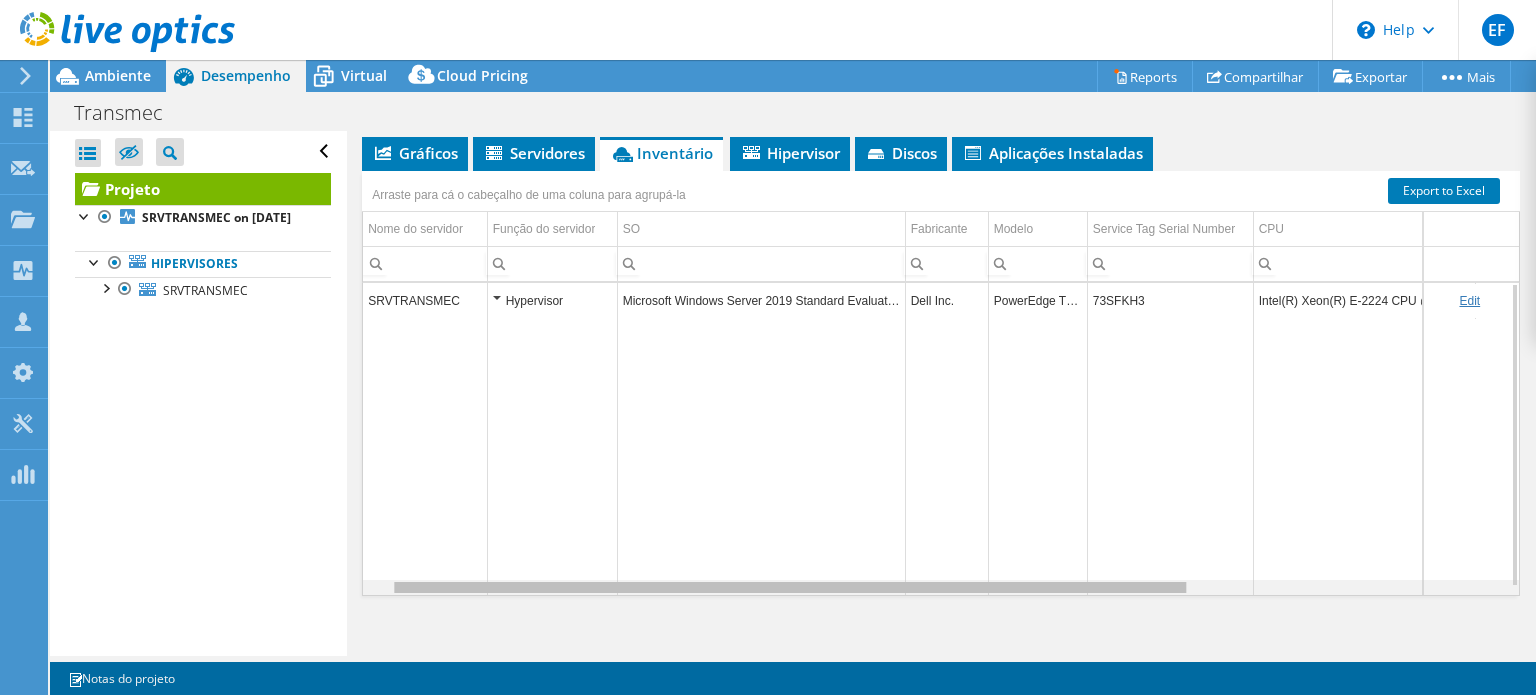 scroll, scrollTop: 0, scrollLeft: 142, axis: horizontal 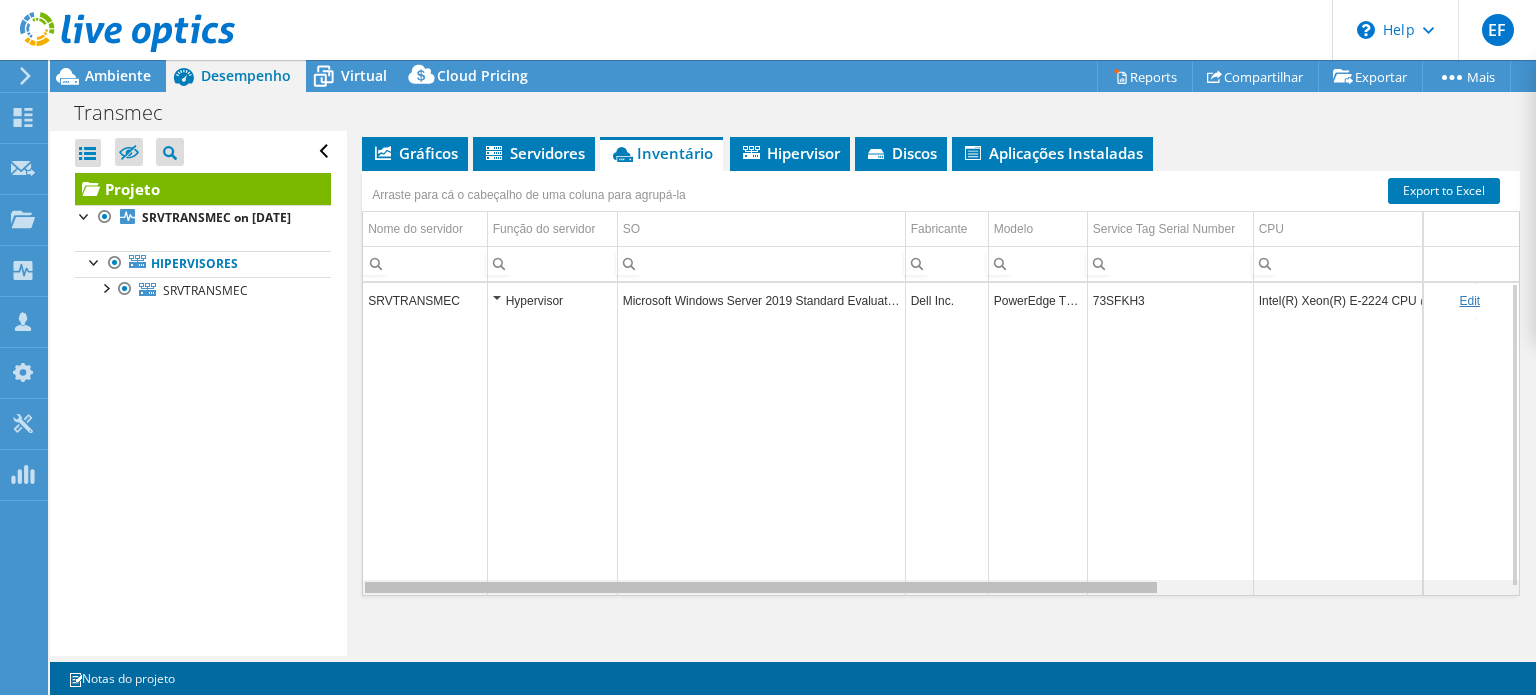 drag, startPoint x: 929, startPoint y: 587, endPoint x: 642, endPoint y: 590, distance: 287.0157 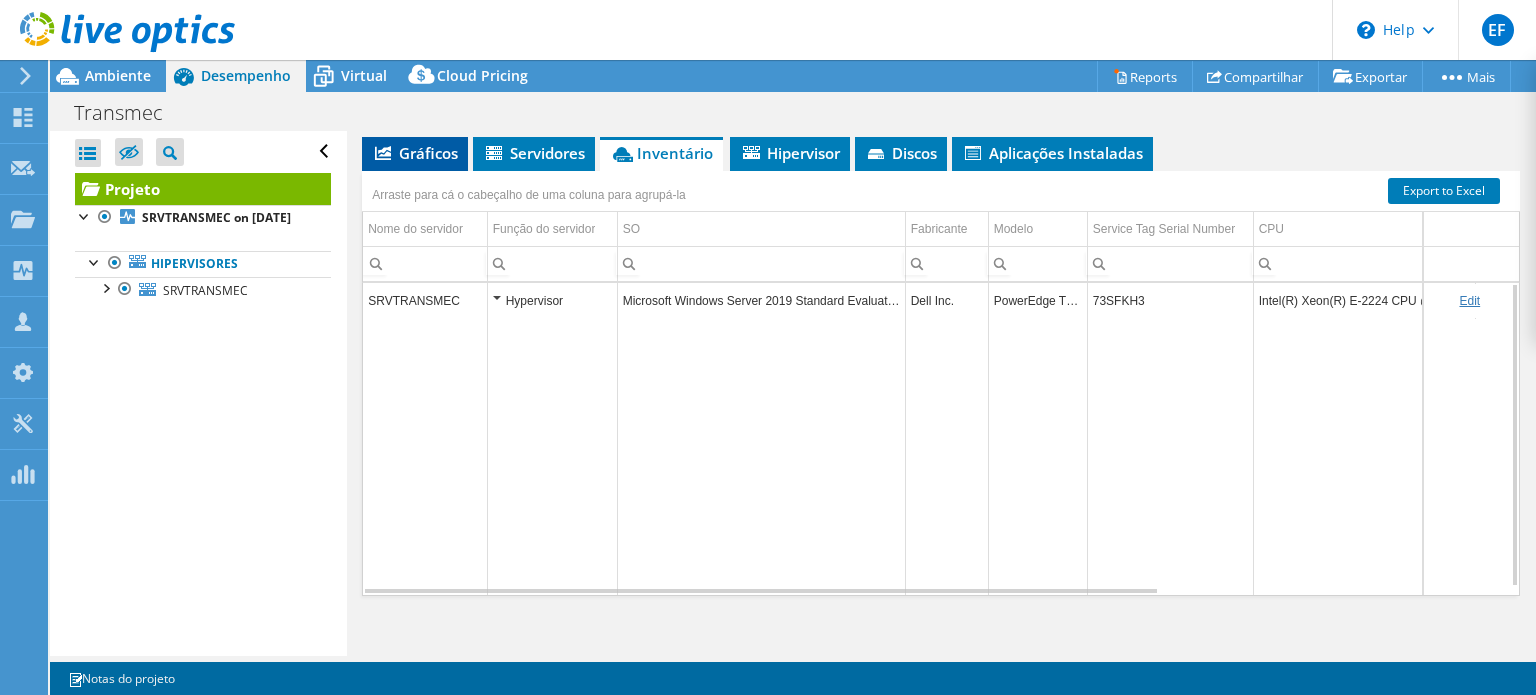 click on "Gráficos" at bounding box center [415, 153] 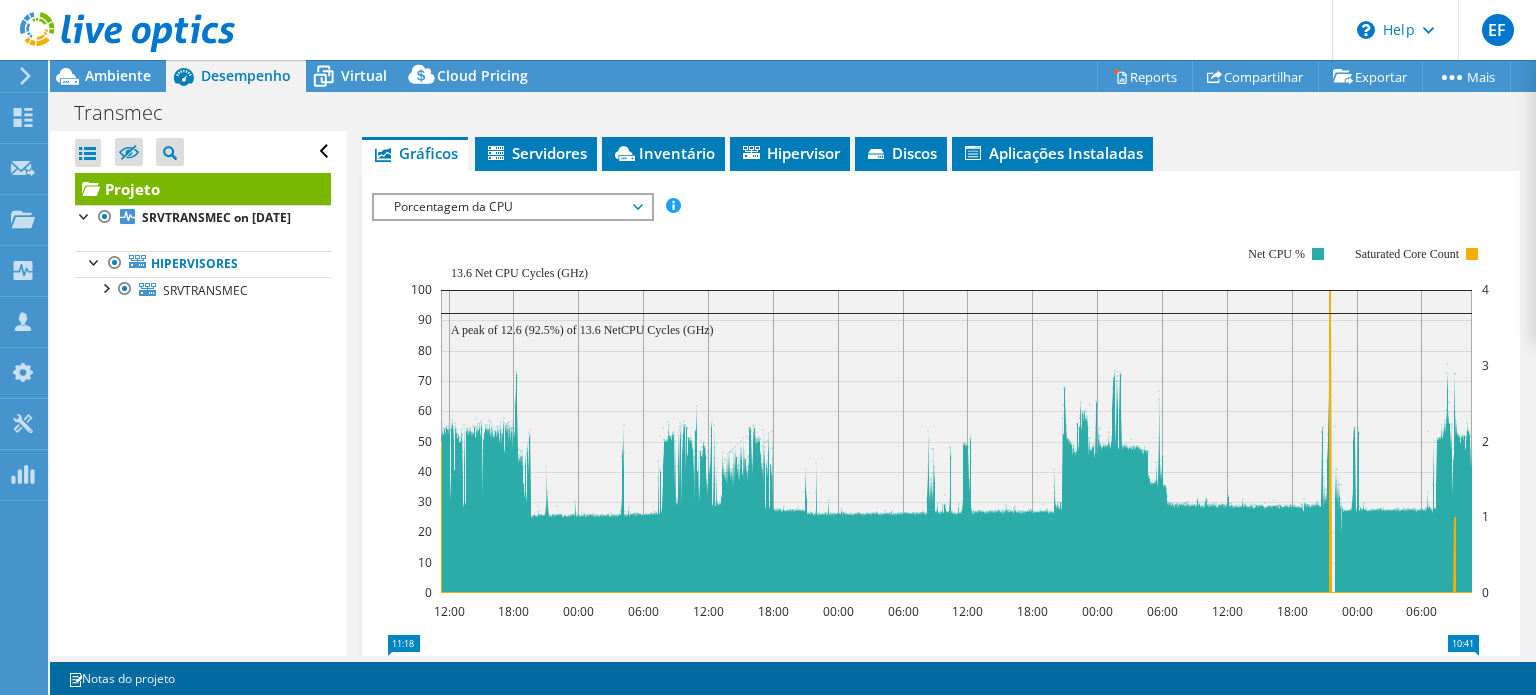click on "Porcentagem da CPU" at bounding box center [512, 207] 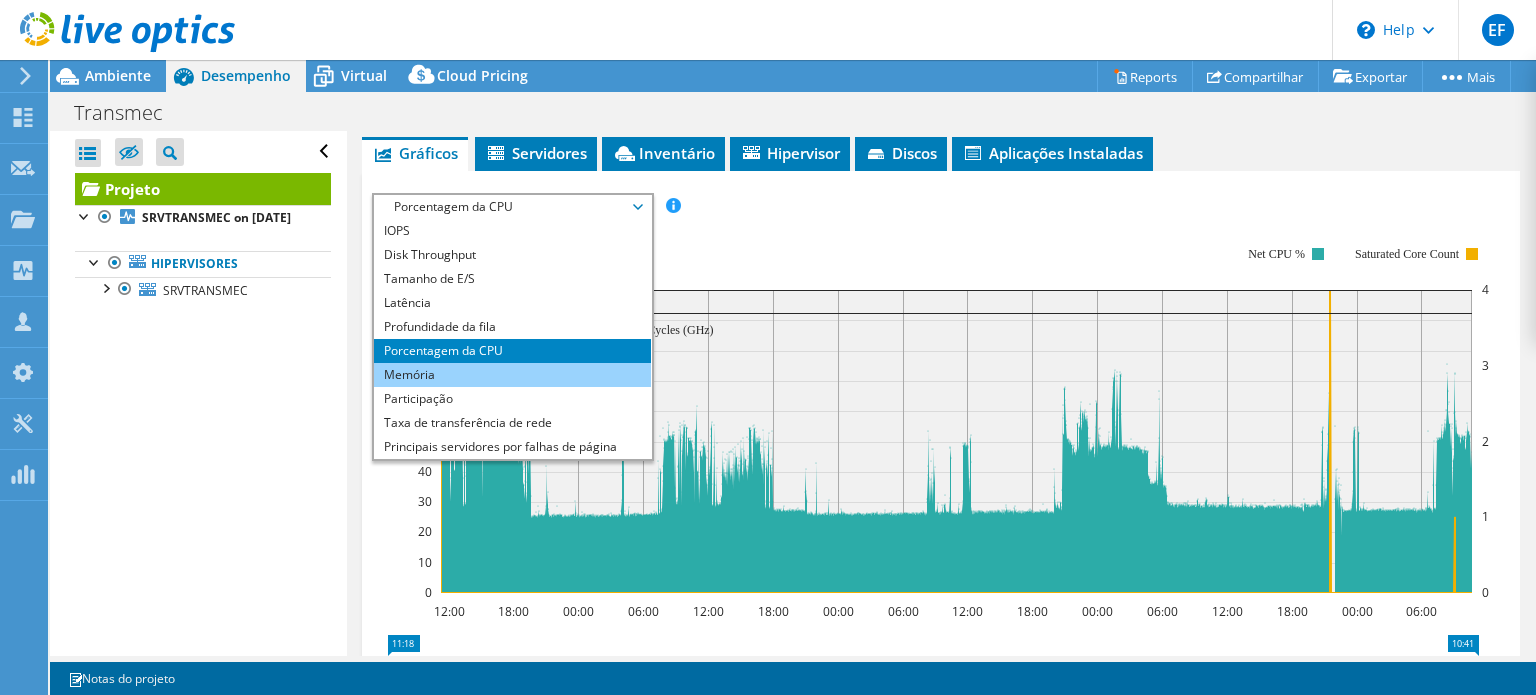 click on "Memória" at bounding box center [512, 375] 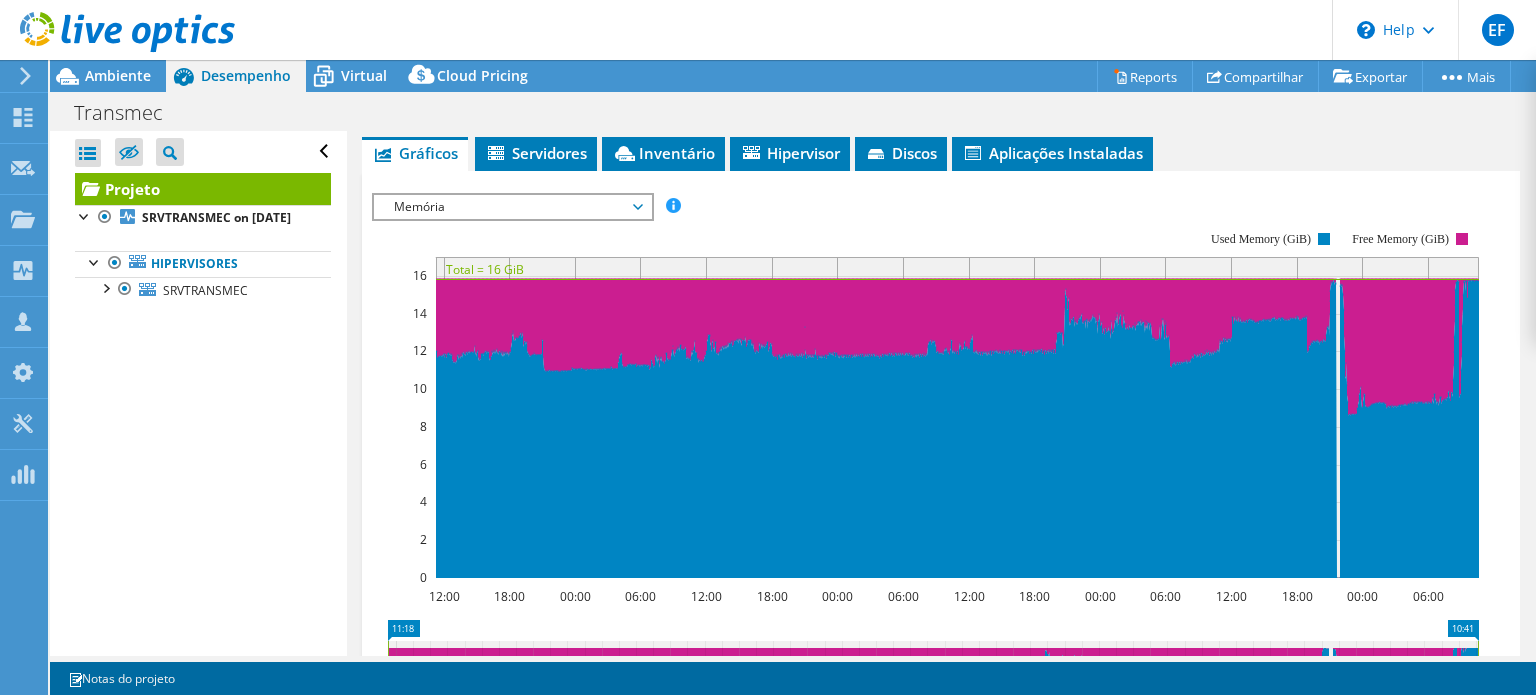click on "Memória" at bounding box center [512, 207] 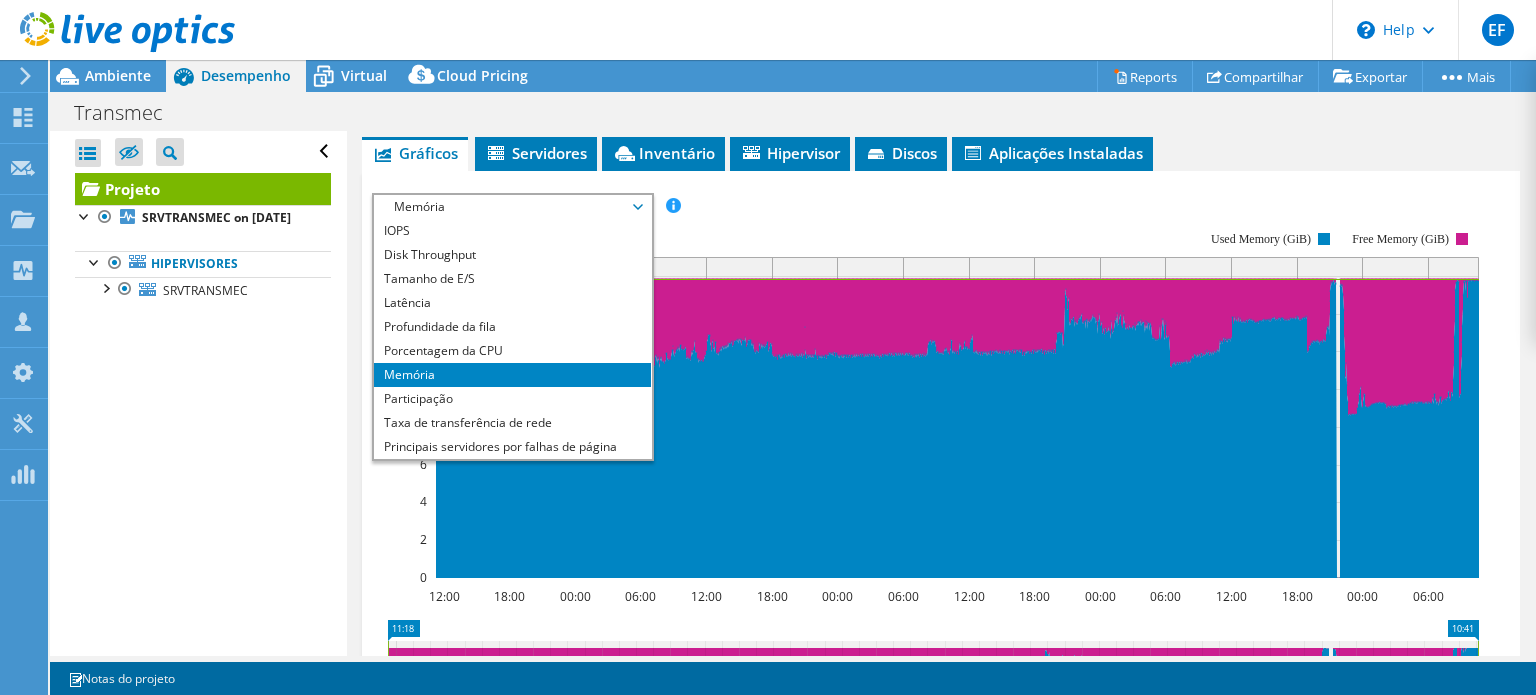 click on "Memória" at bounding box center (512, 207) 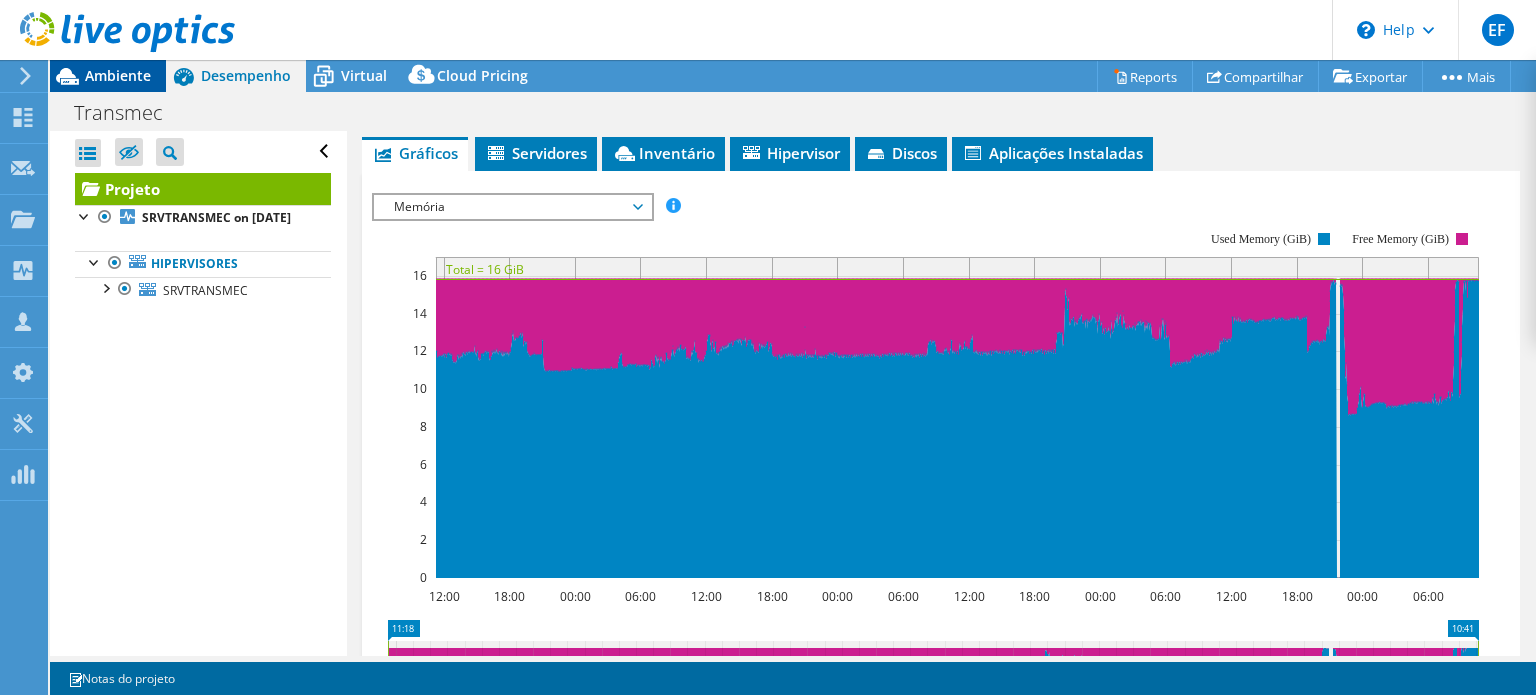 click on "Ambiente" at bounding box center (118, 75) 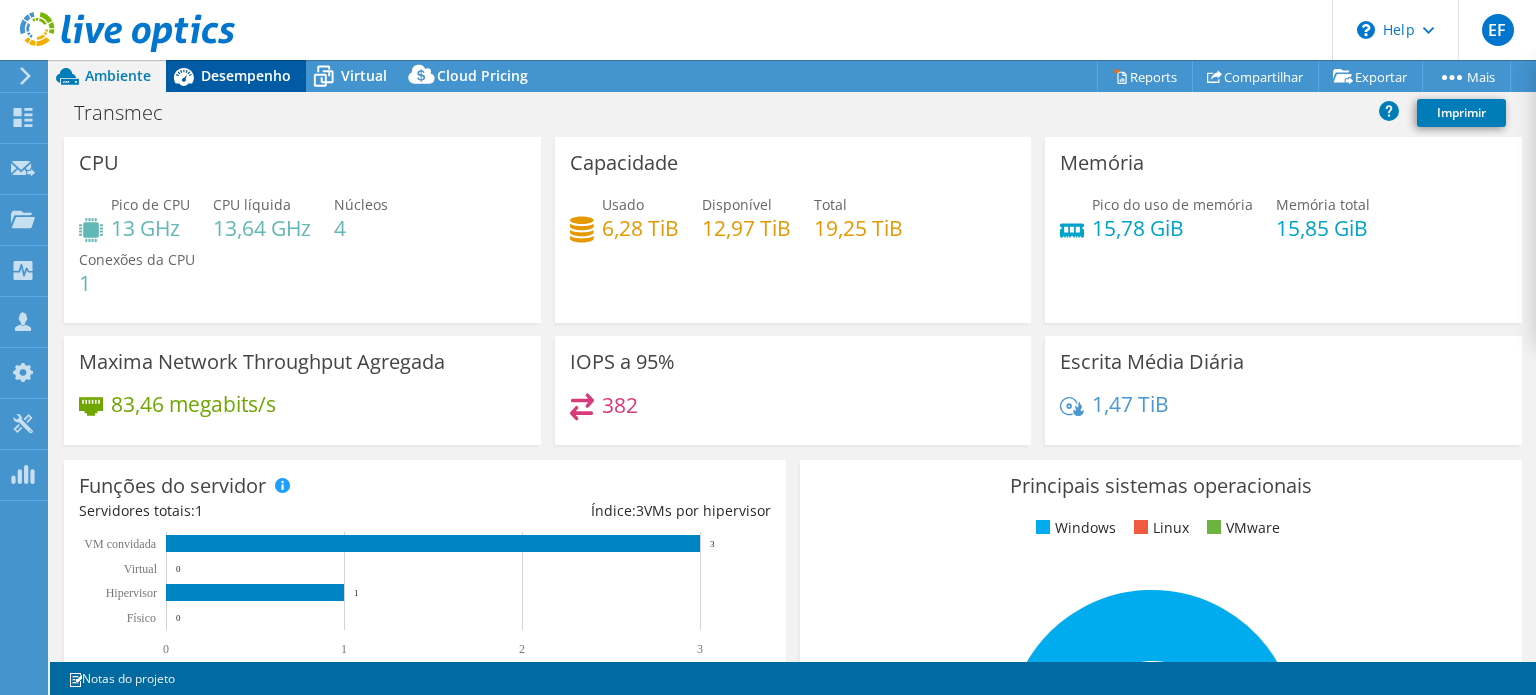 click on "Desempenho" at bounding box center (246, 75) 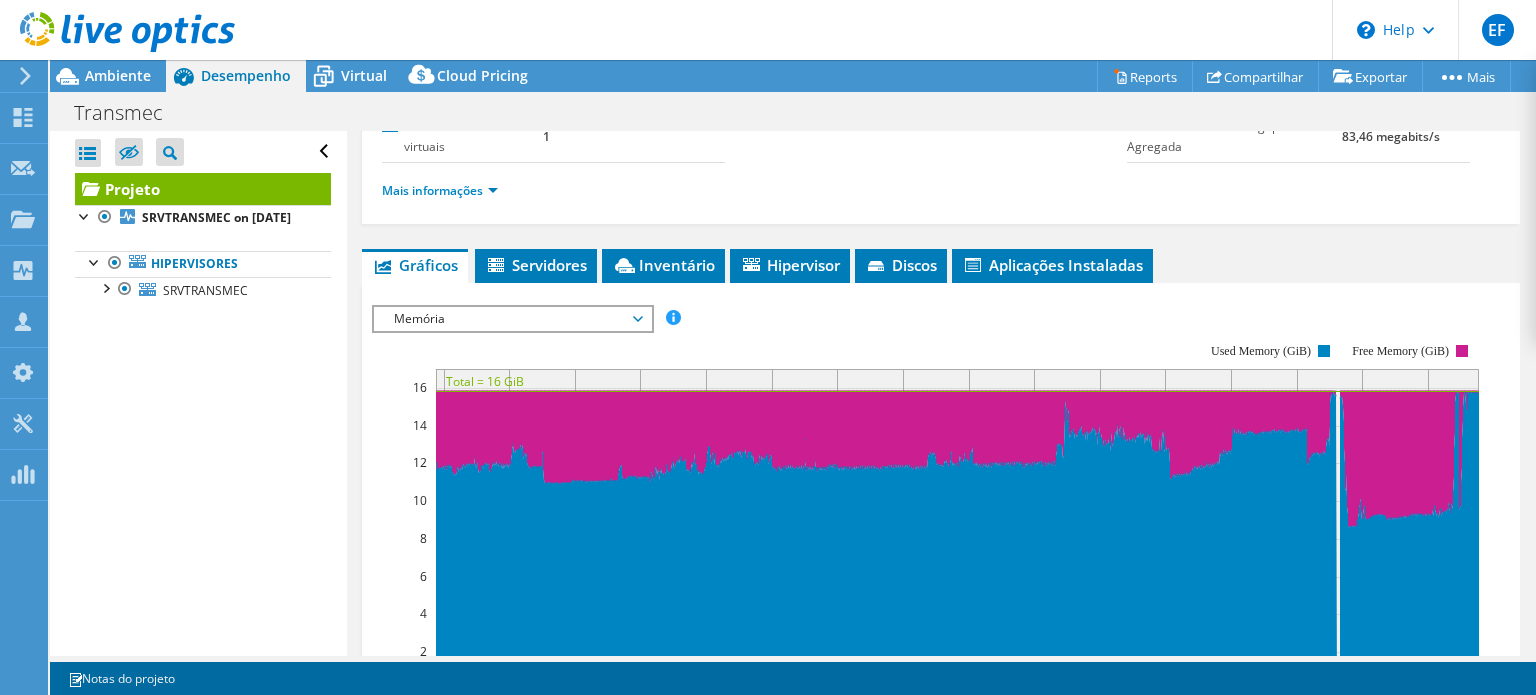 scroll, scrollTop: 300, scrollLeft: 0, axis: vertical 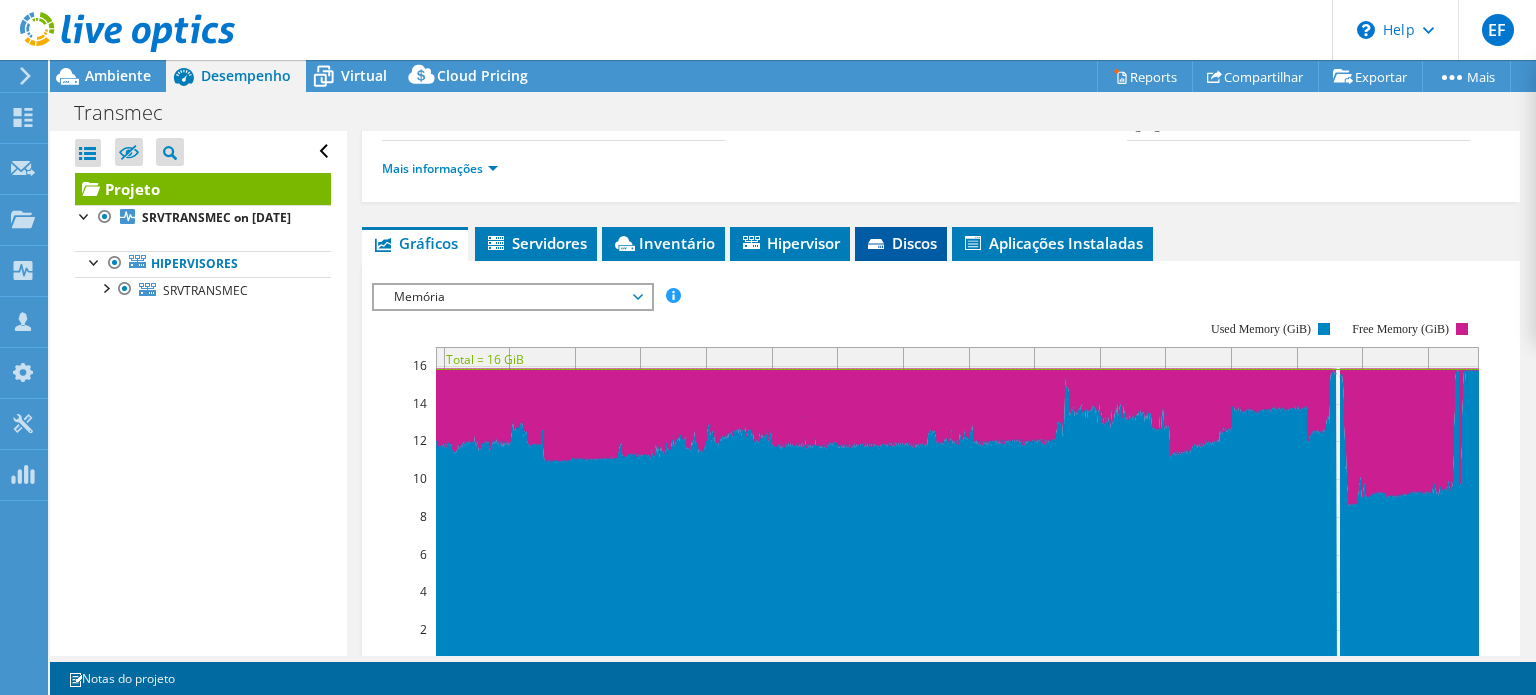 click on "Discos" at bounding box center [901, 243] 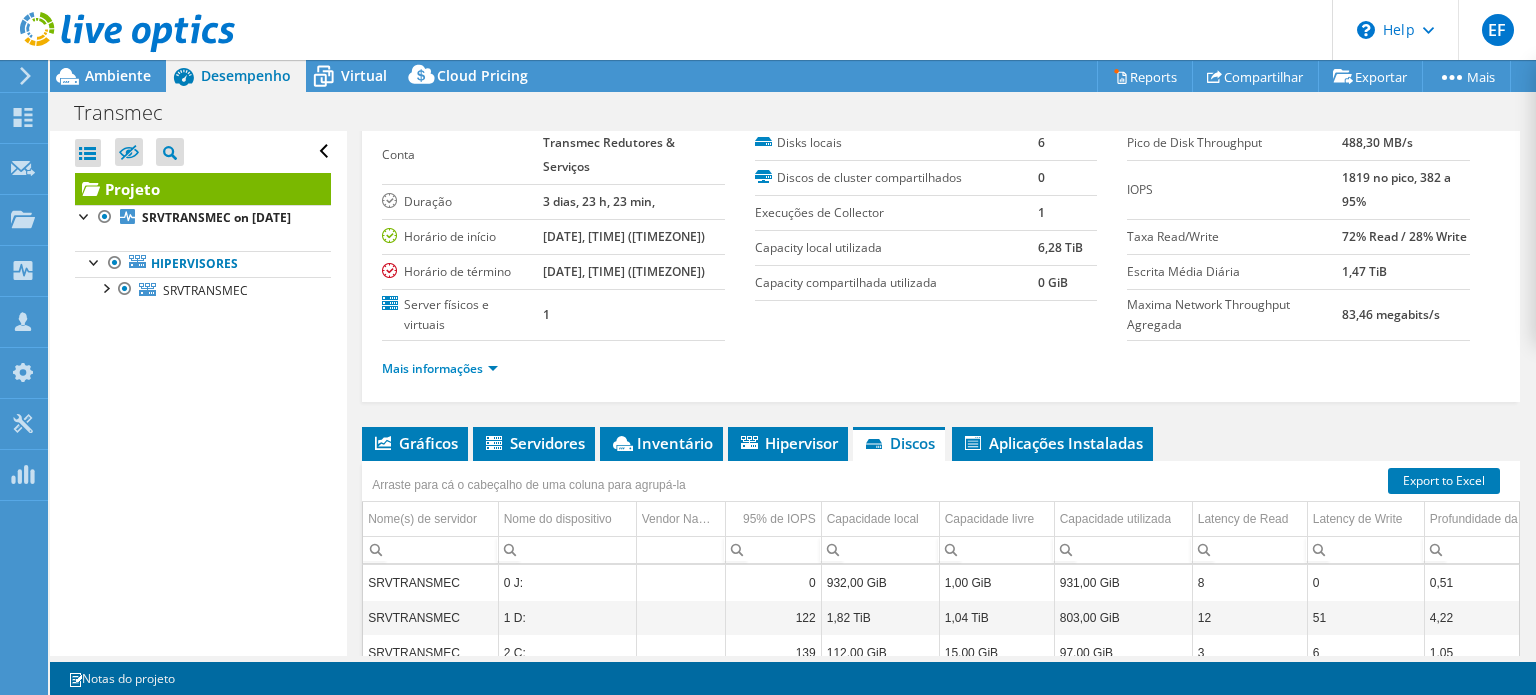 scroll, scrollTop: 0, scrollLeft: 0, axis: both 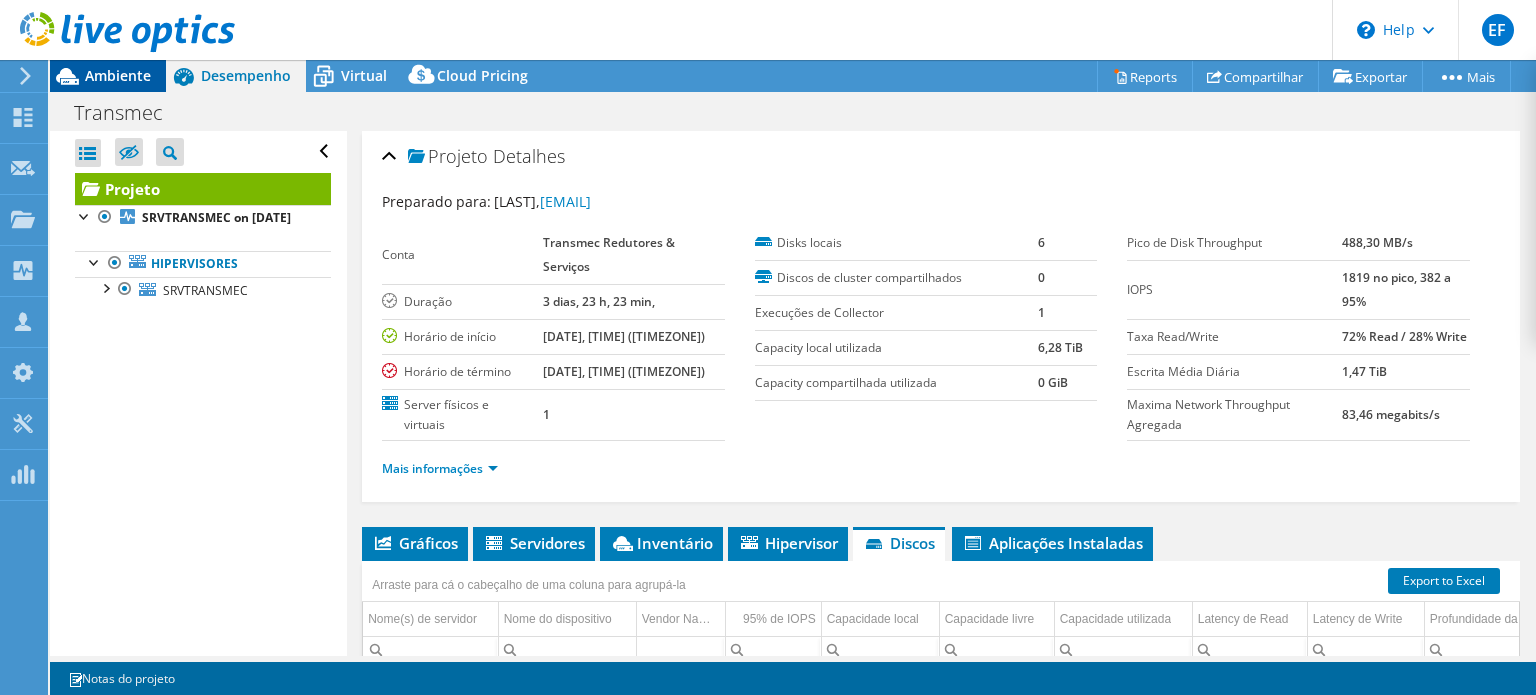 click on "Ambiente" at bounding box center [118, 75] 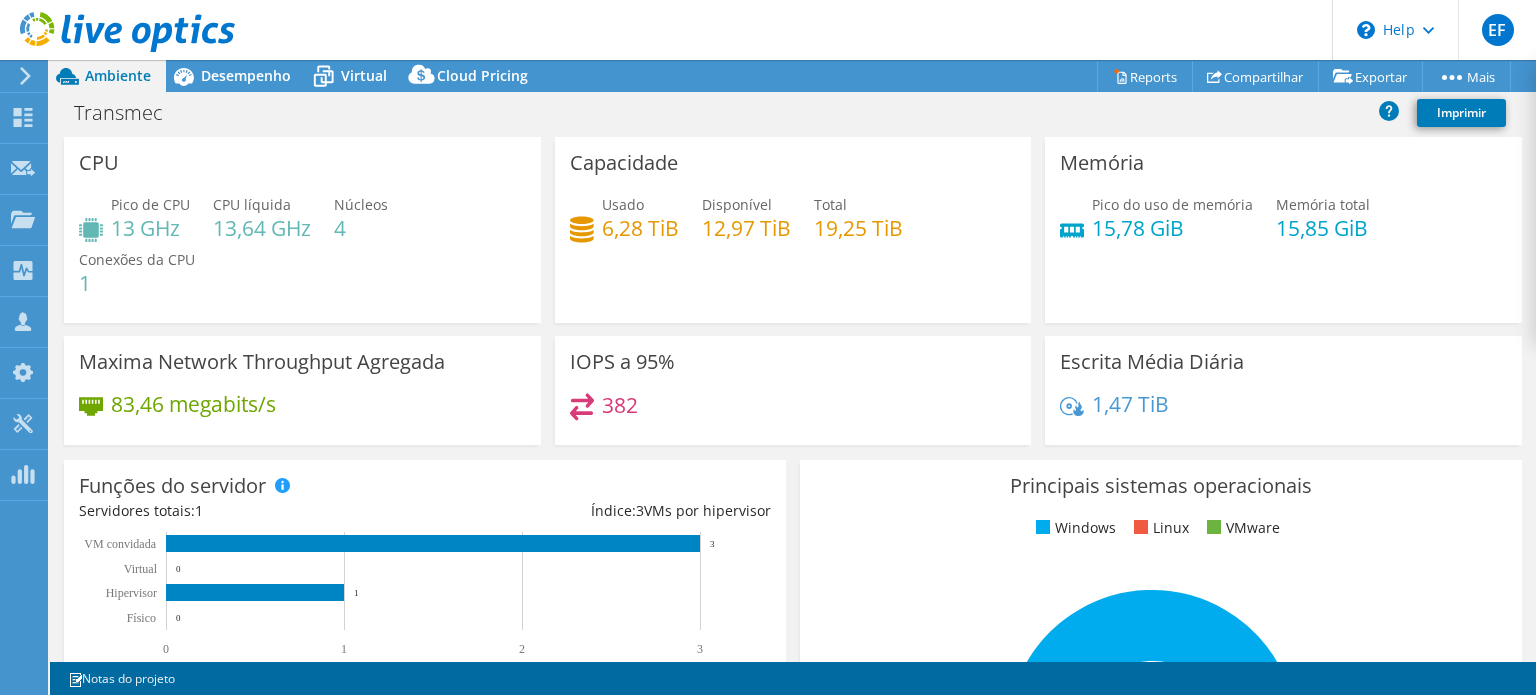 click on "Transmec
Imprimir" at bounding box center (793, 114) 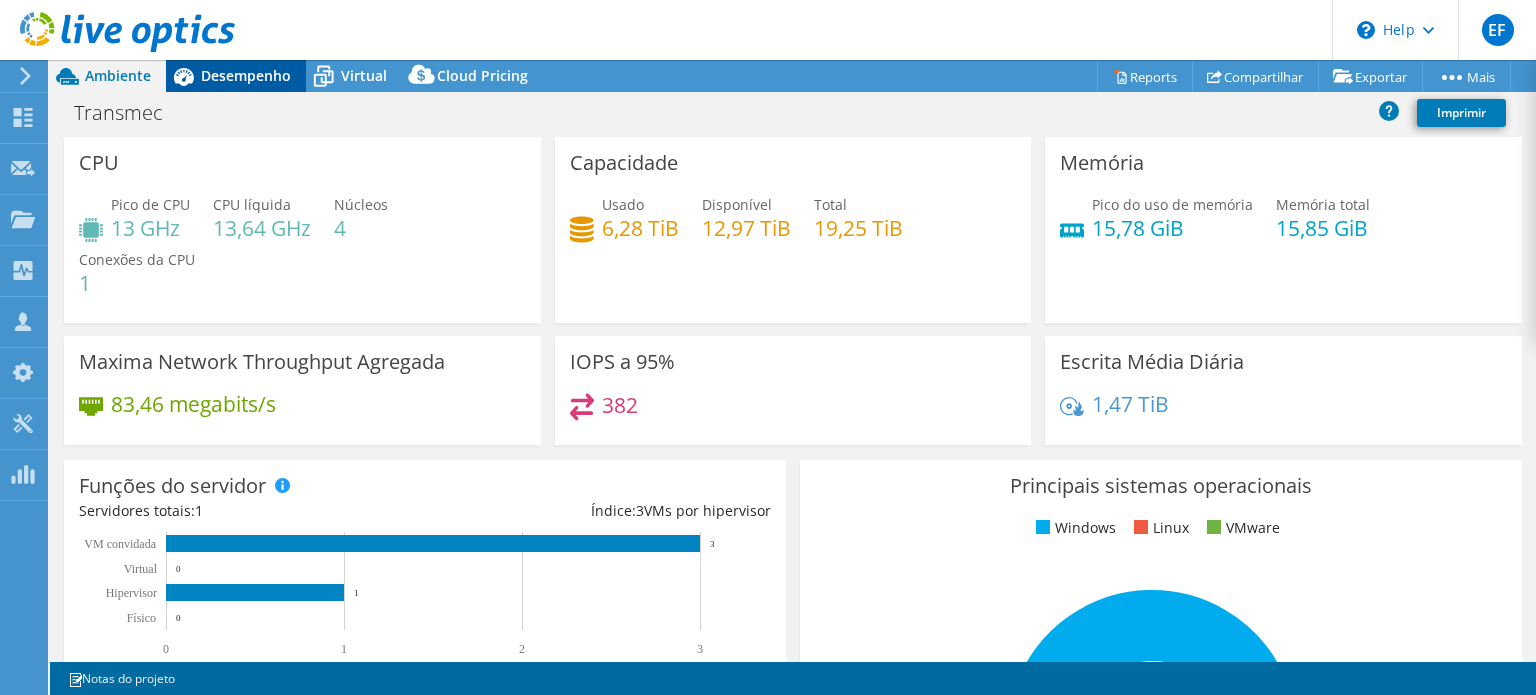 click on "Desempenho" at bounding box center [246, 75] 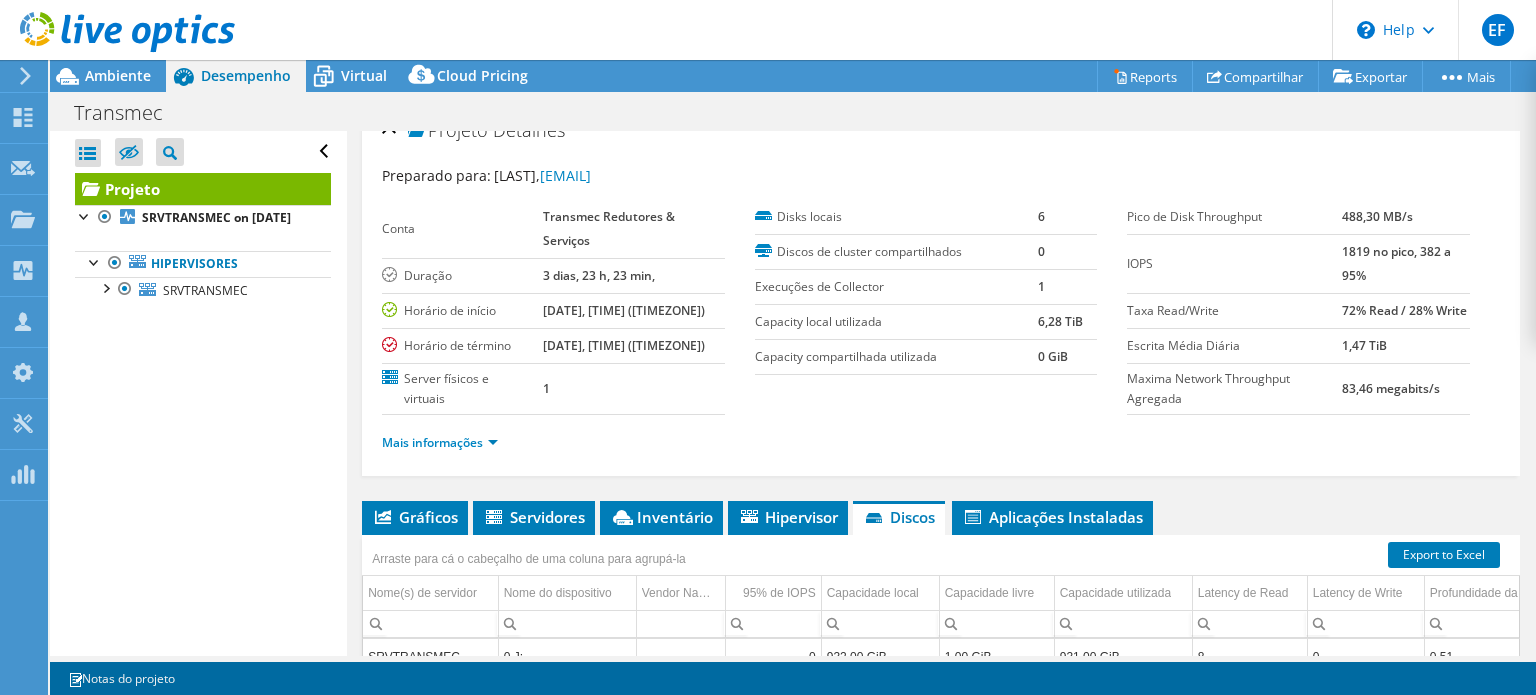 scroll, scrollTop: 0, scrollLeft: 0, axis: both 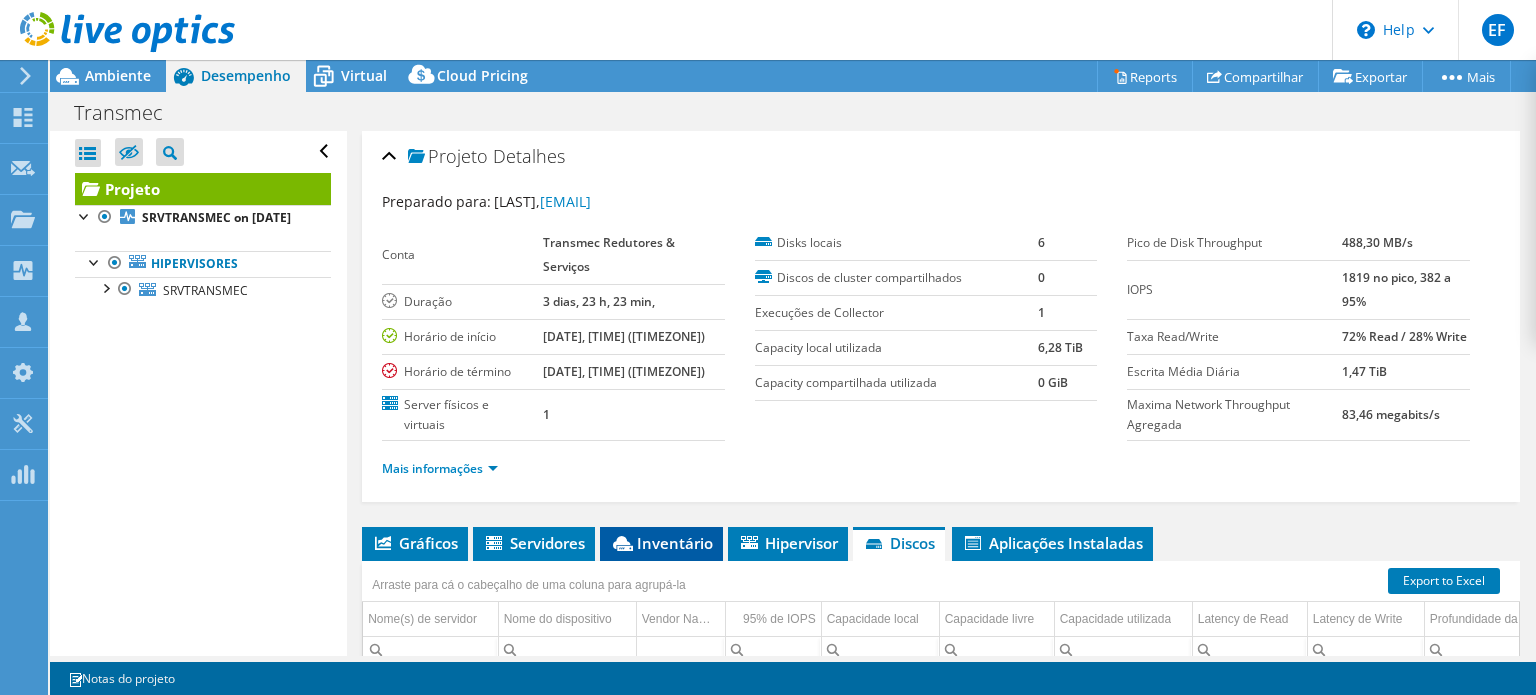 click on "Inventário" at bounding box center [661, 543] 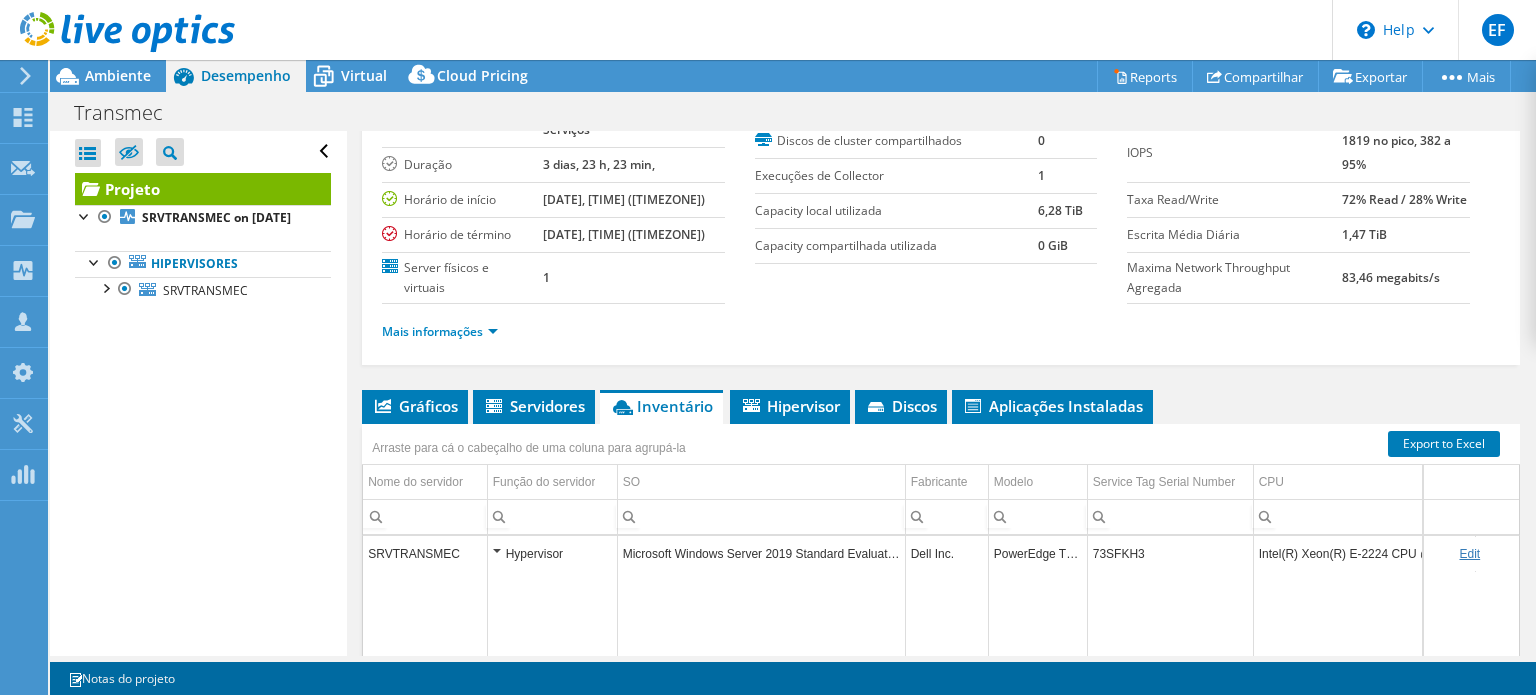 scroll, scrollTop: 200, scrollLeft: 0, axis: vertical 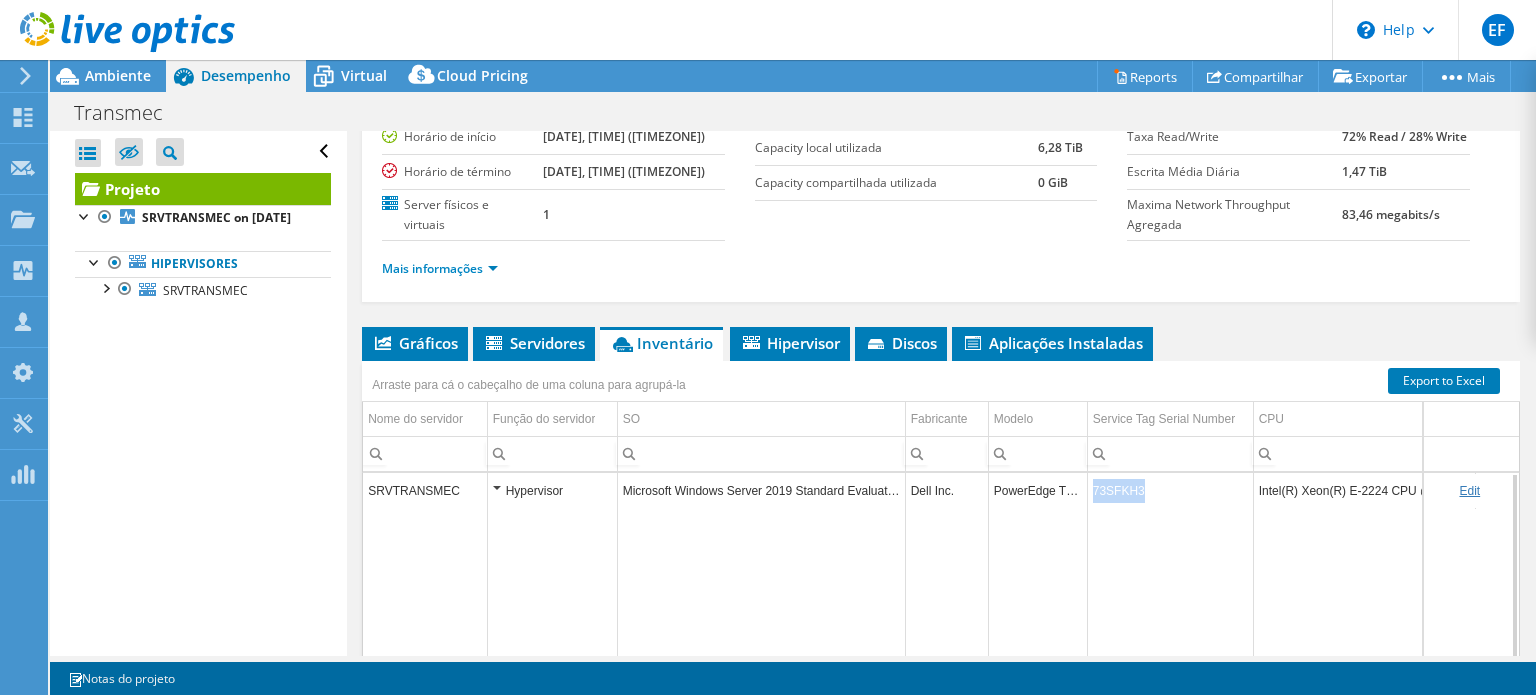 drag, startPoint x: 1183, startPoint y: 492, endPoint x: 1090, endPoint y: 493, distance: 93.00538 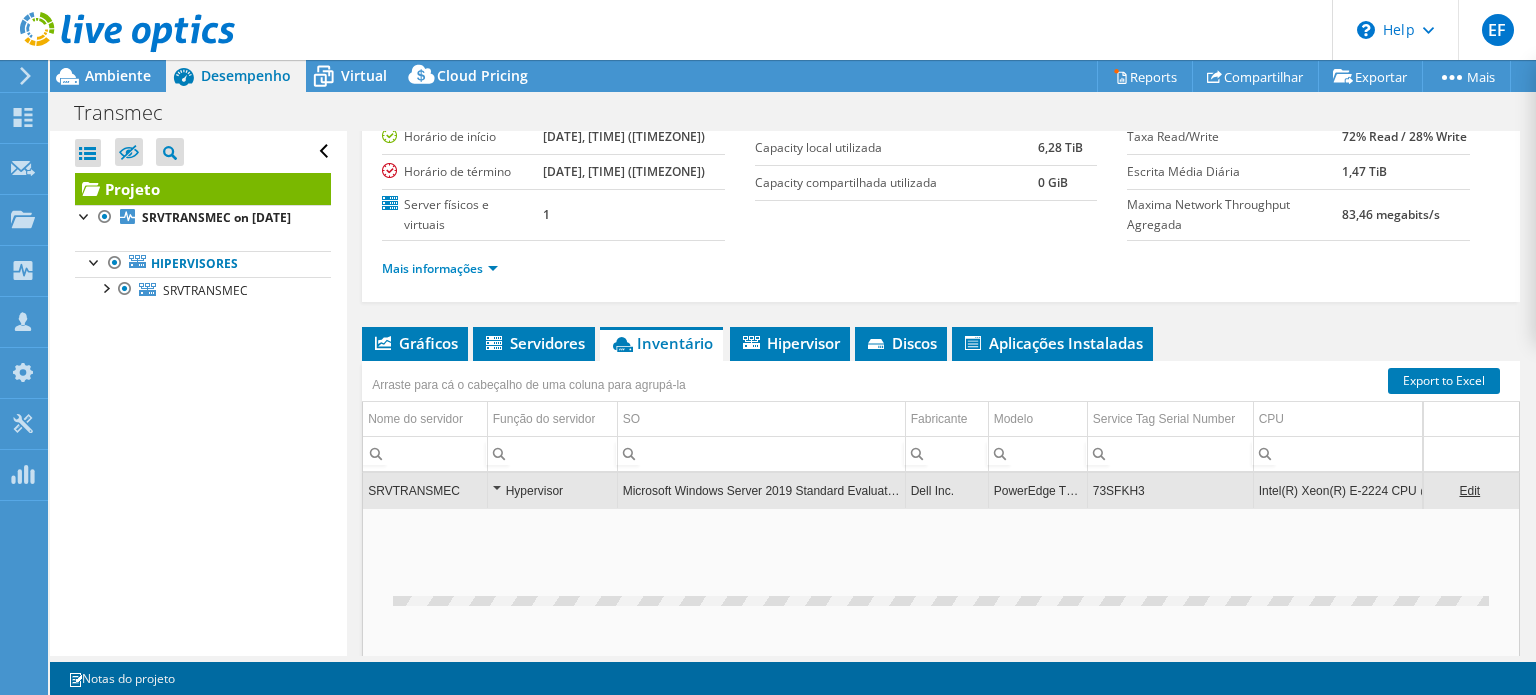 copy on "73SFKH3" 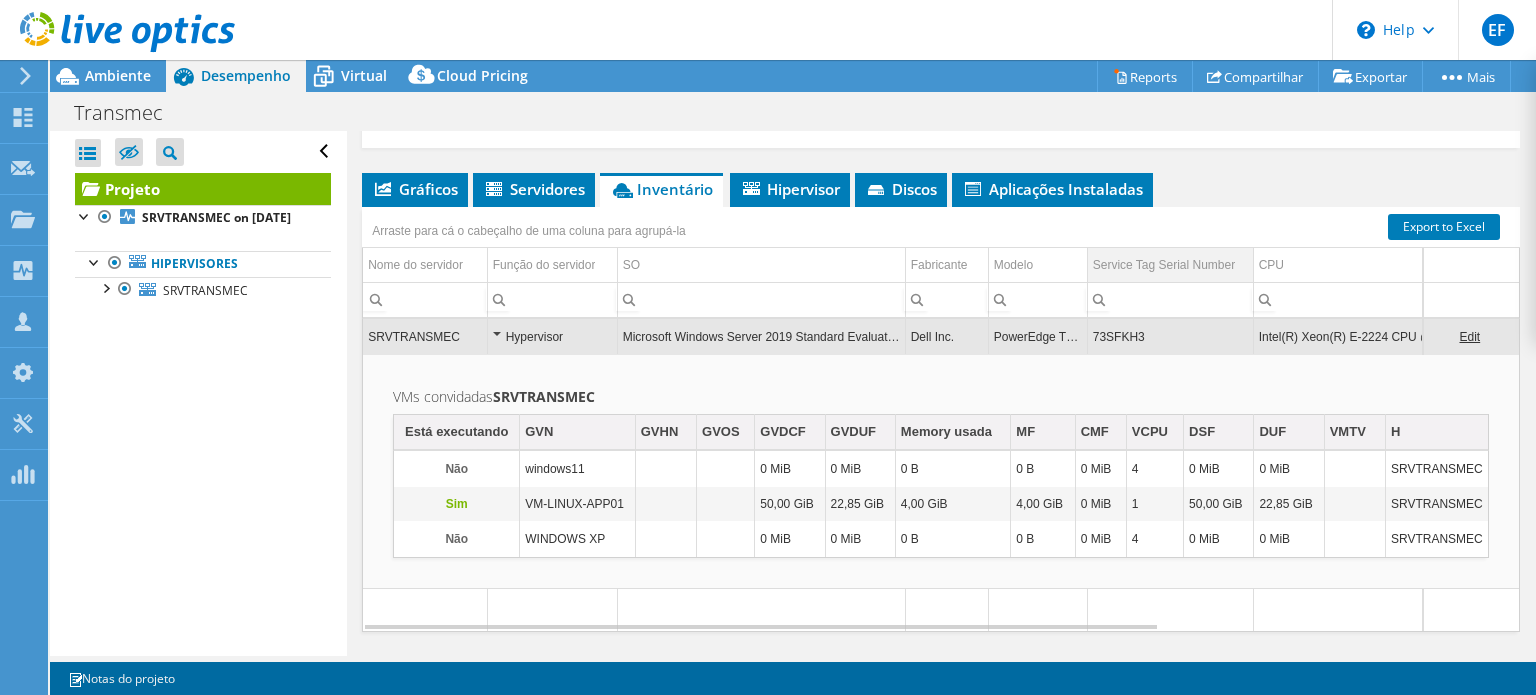 scroll, scrollTop: 400, scrollLeft: 0, axis: vertical 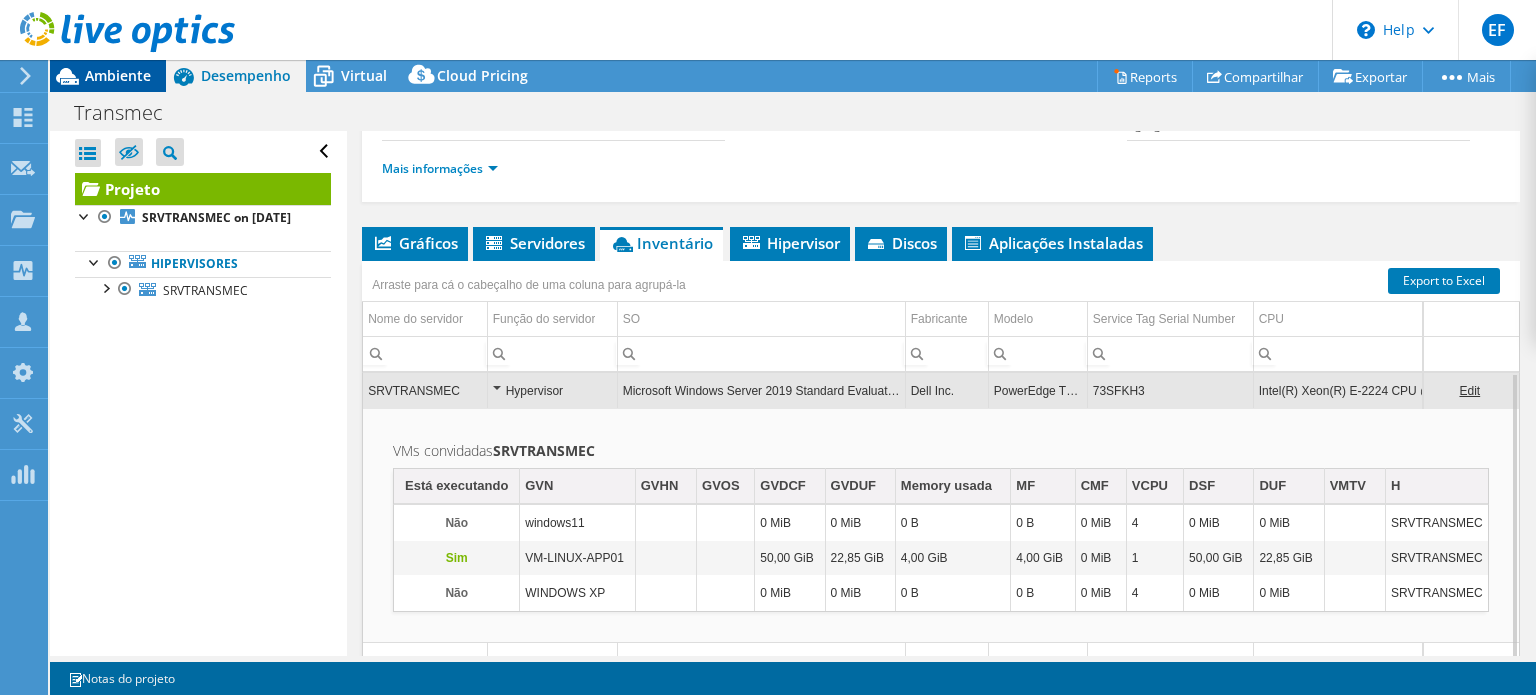 click on "Ambiente" at bounding box center (108, 76) 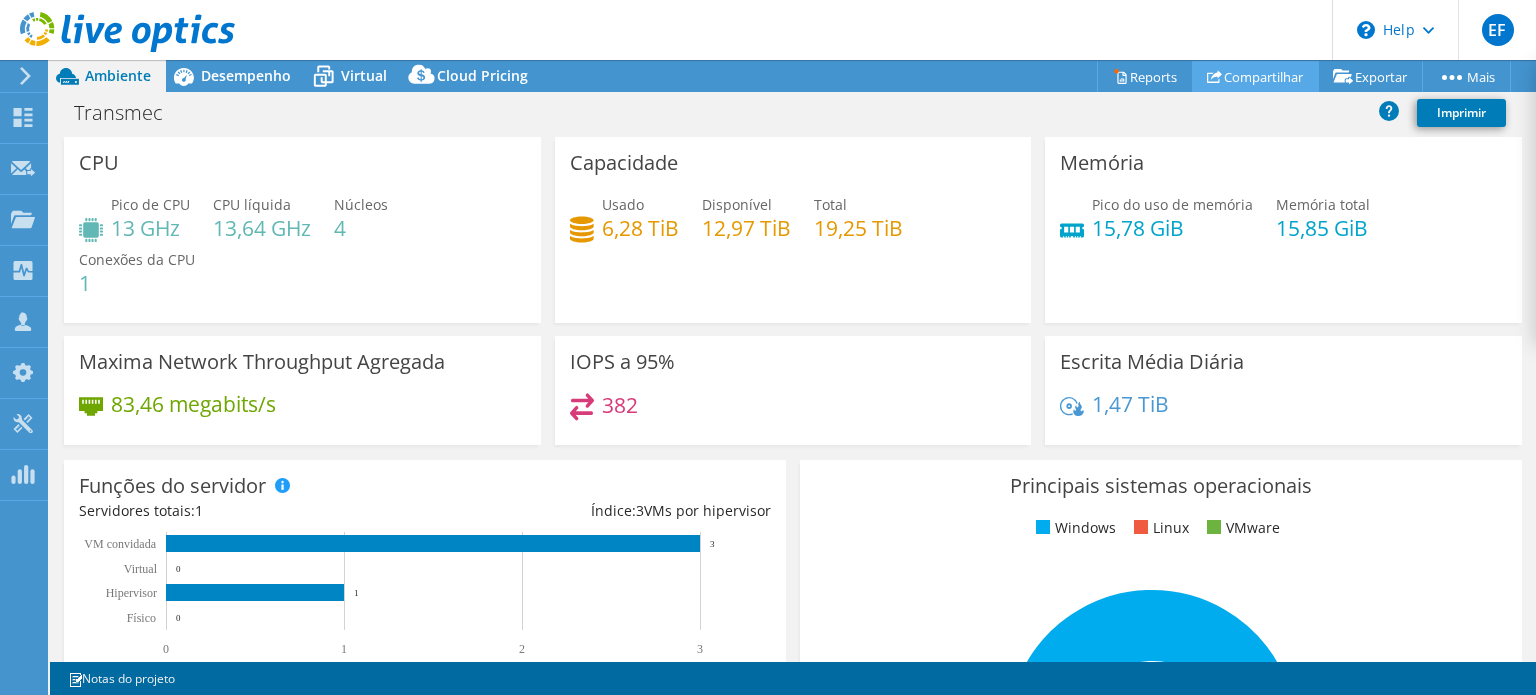 click on "Compartilhar" at bounding box center [1255, 76] 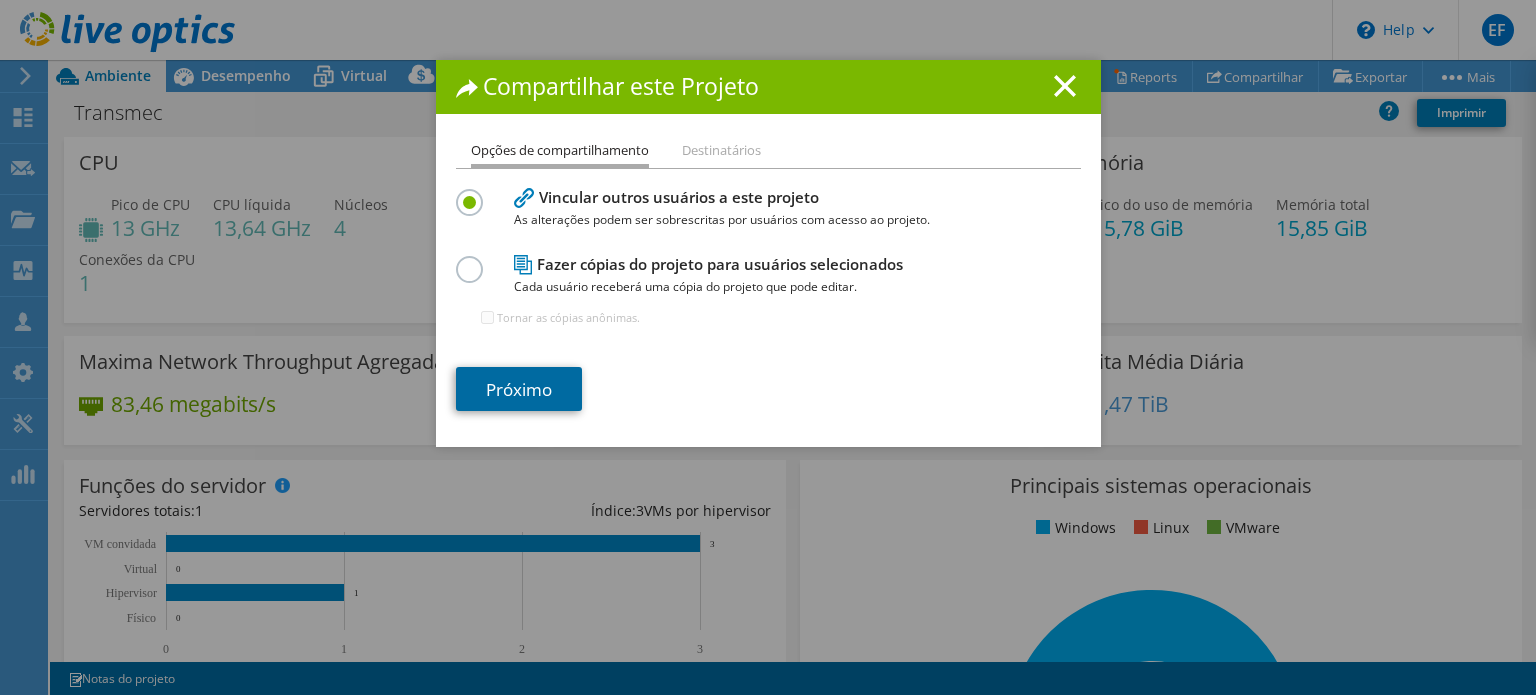 click on "Próximo" at bounding box center (519, 389) 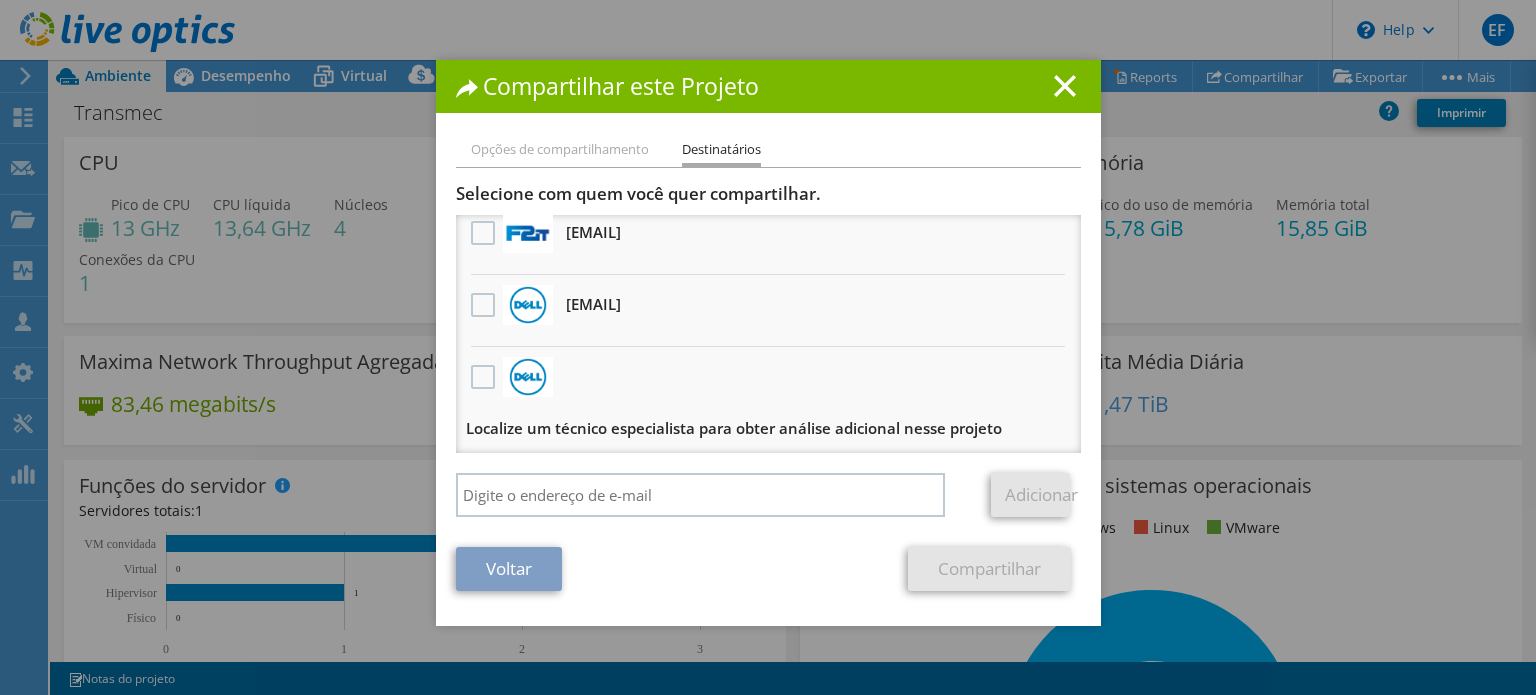 scroll, scrollTop: 0, scrollLeft: 0, axis: both 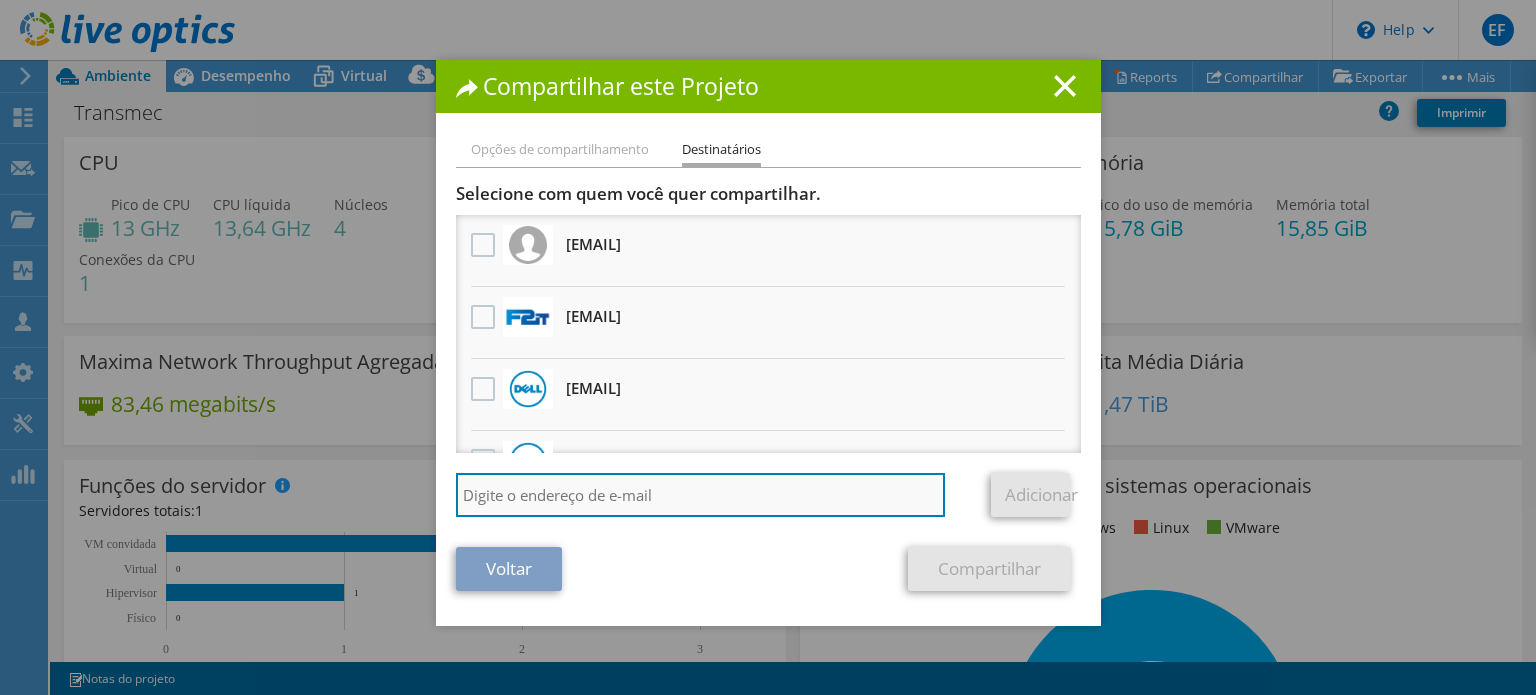 click at bounding box center (701, 495) 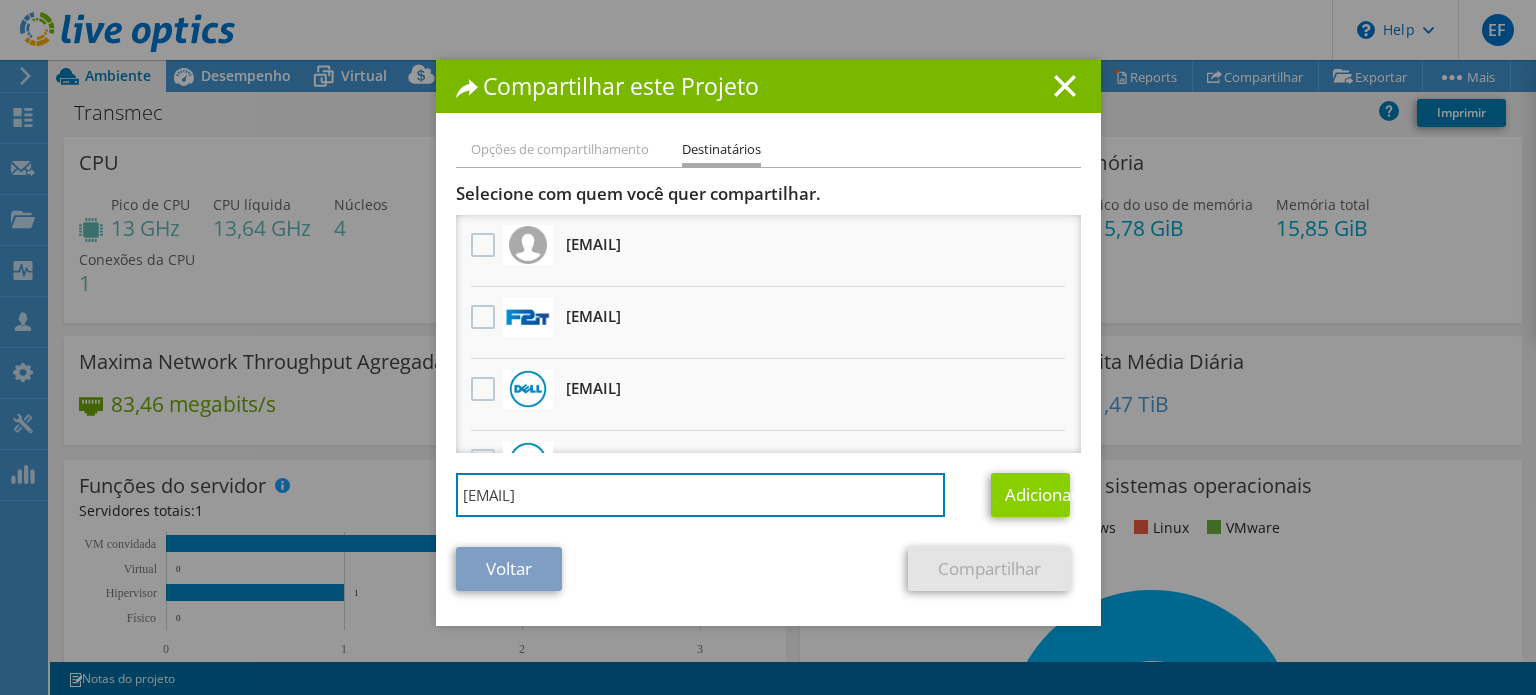 type on "[EMAIL]" 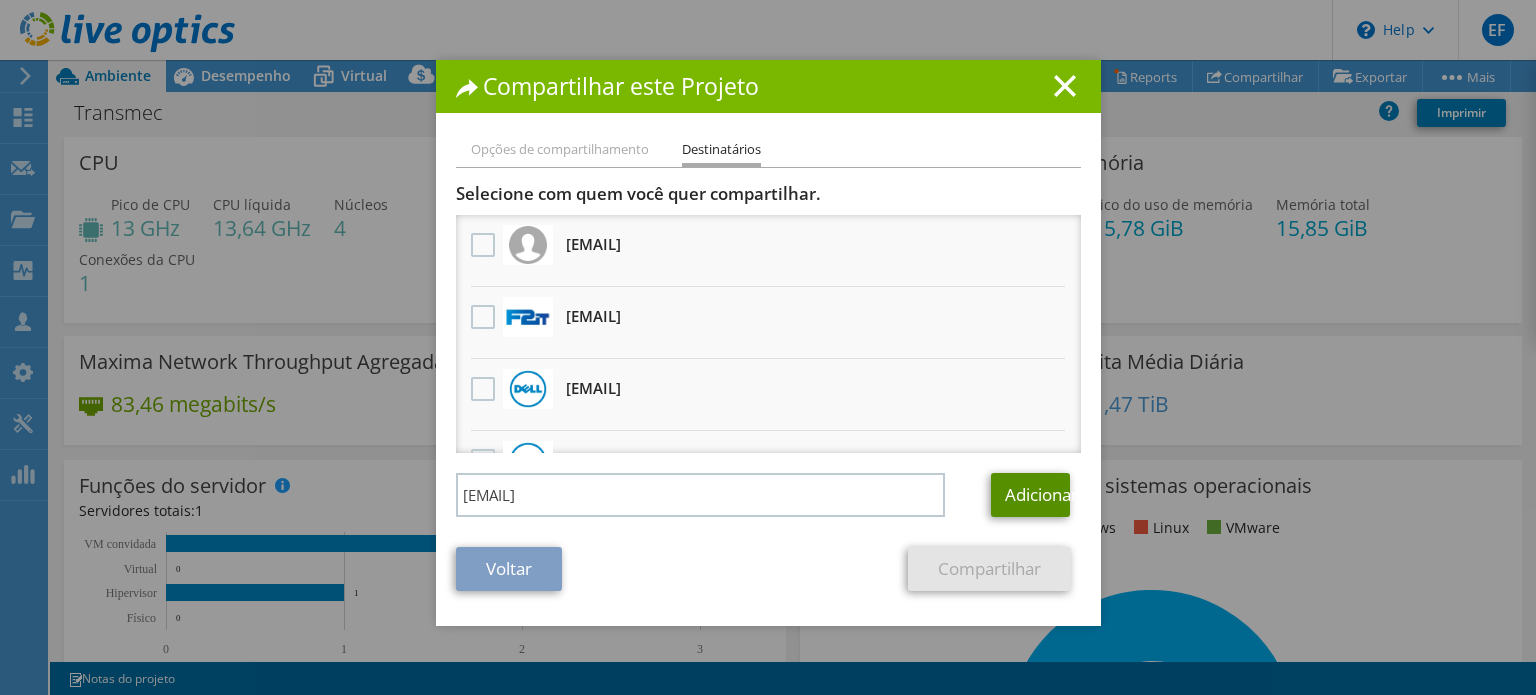 click on "Adicionar" at bounding box center (1030, 495) 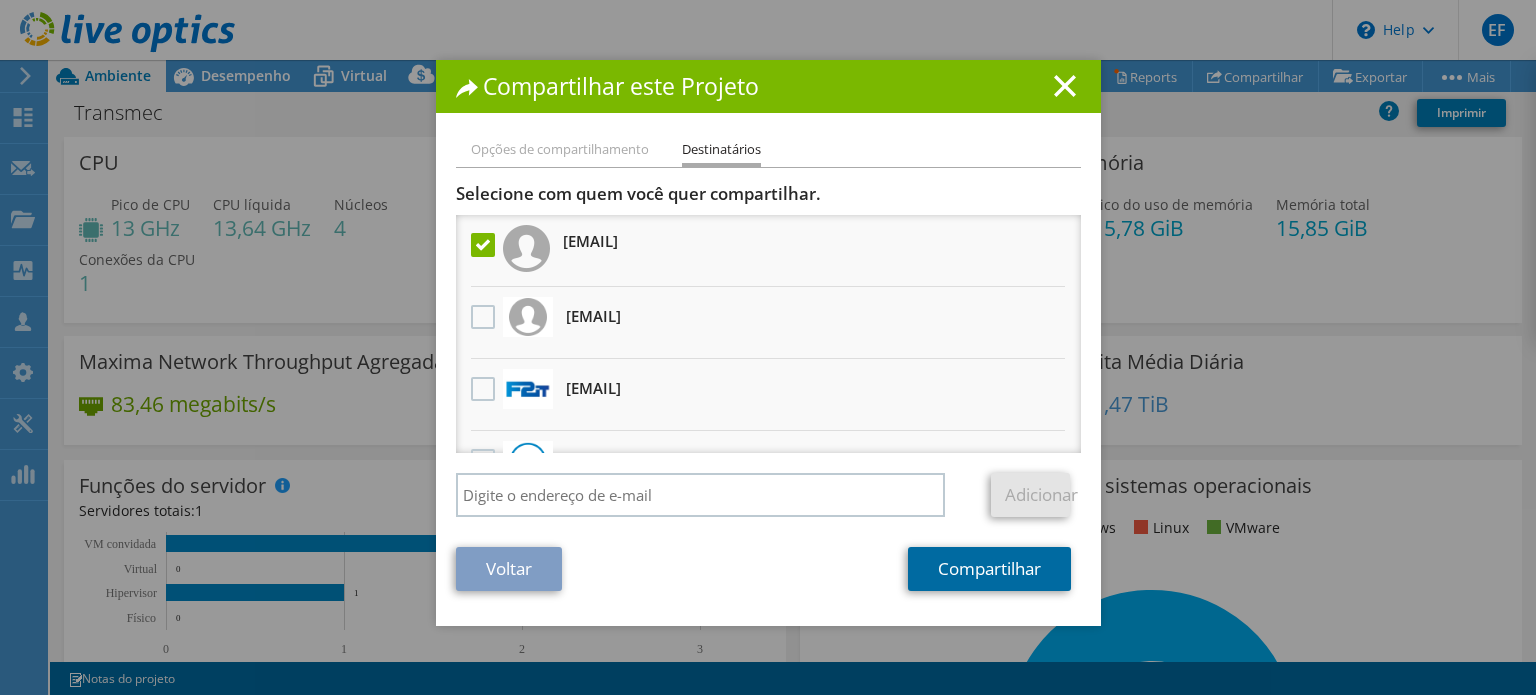 click on "Compartilhar" at bounding box center (989, 569) 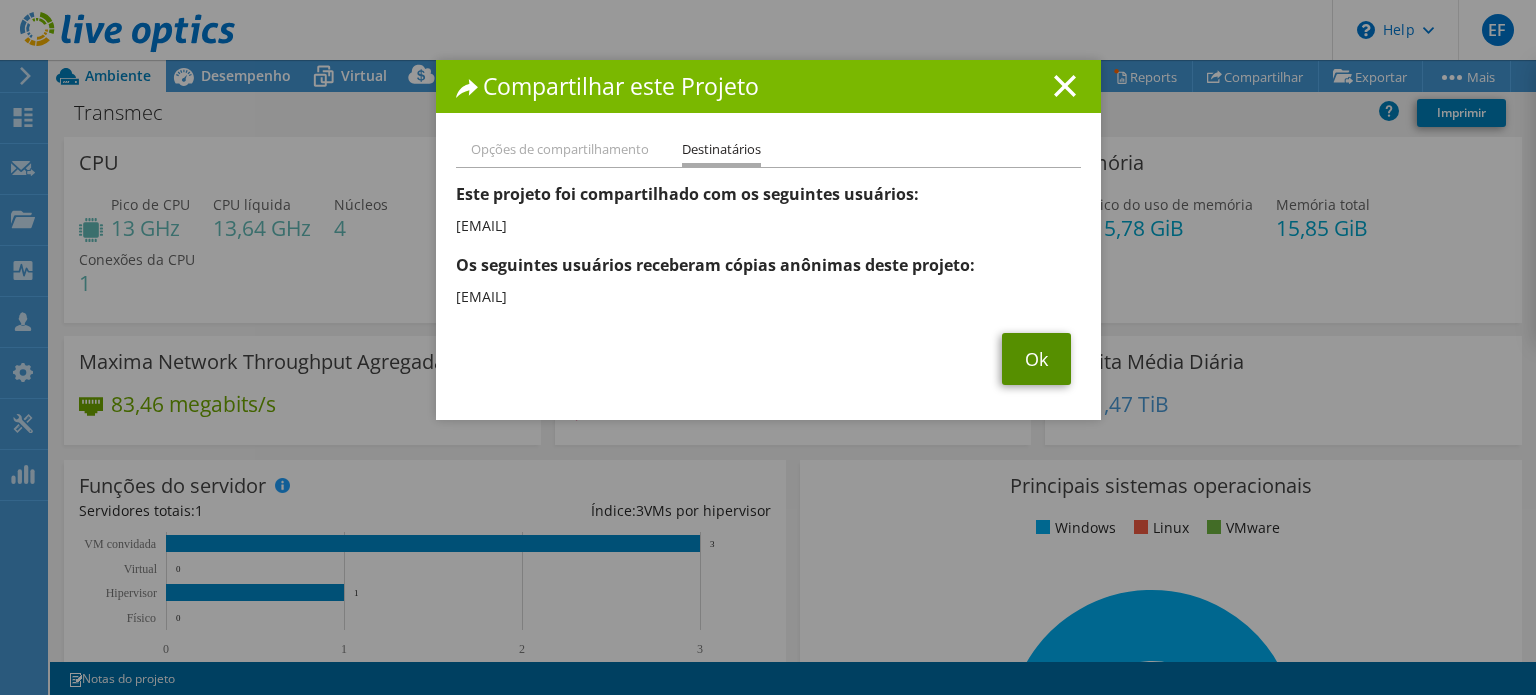 click on "Ok" at bounding box center [1036, 359] 